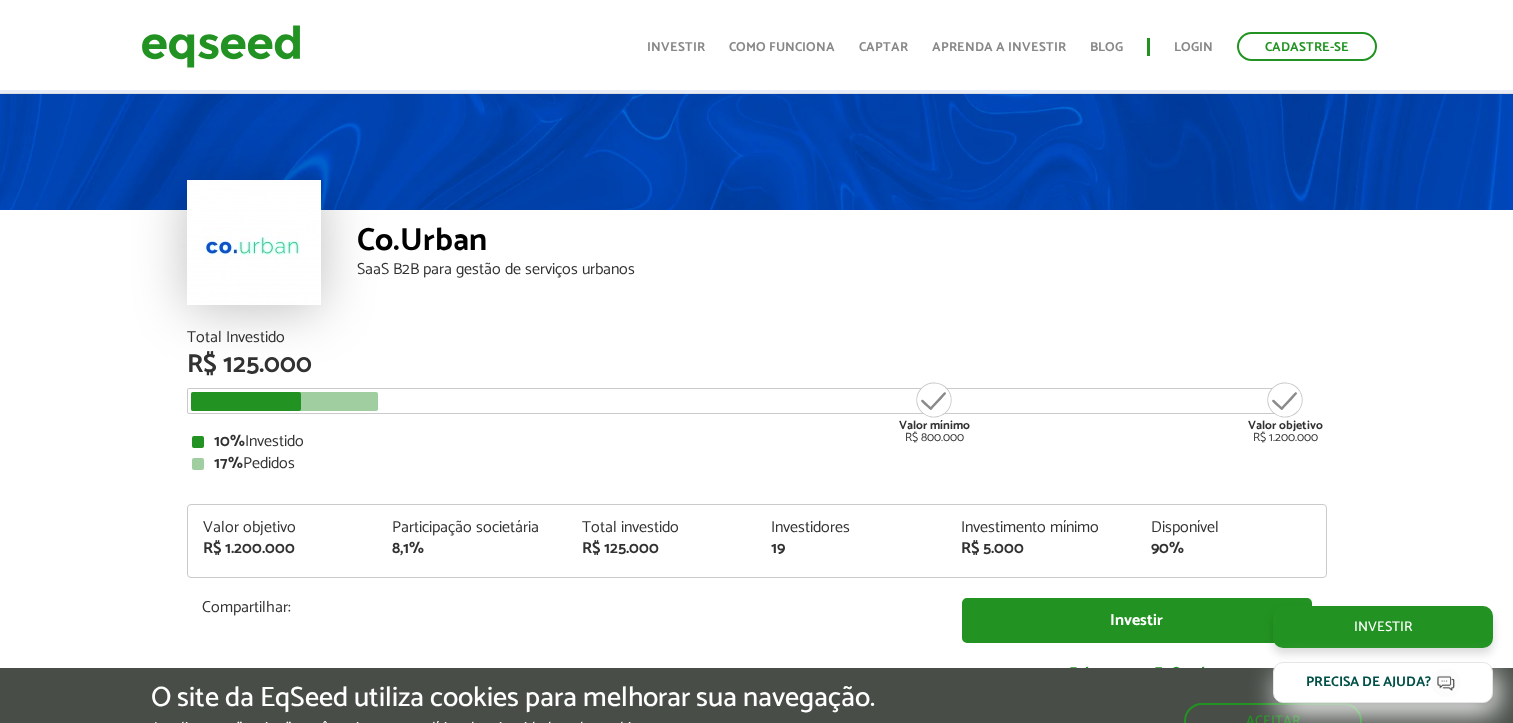 scroll, scrollTop: 1484, scrollLeft: 0, axis: vertical 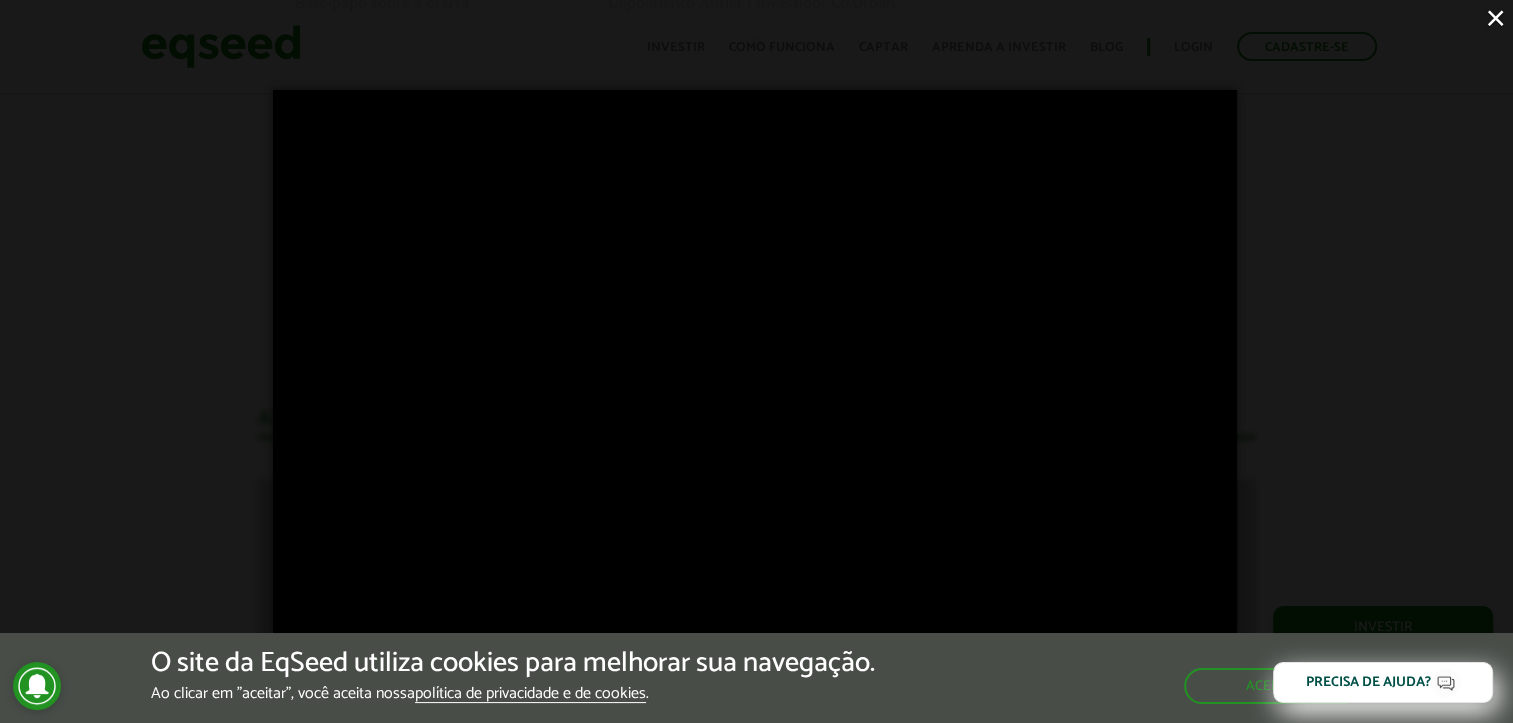 click on "×" at bounding box center [1495, 17] 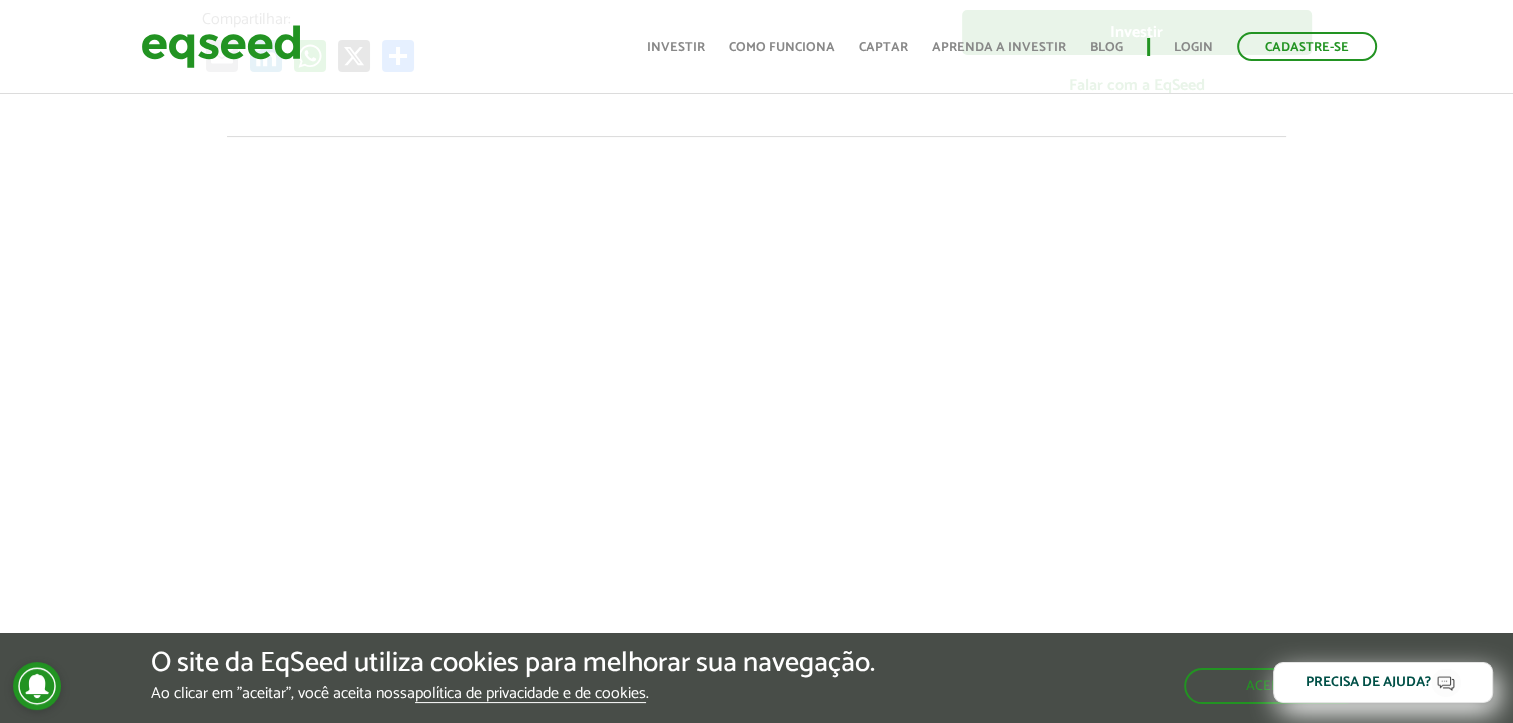 scroll, scrollTop: 744, scrollLeft: 0, axis: vertical 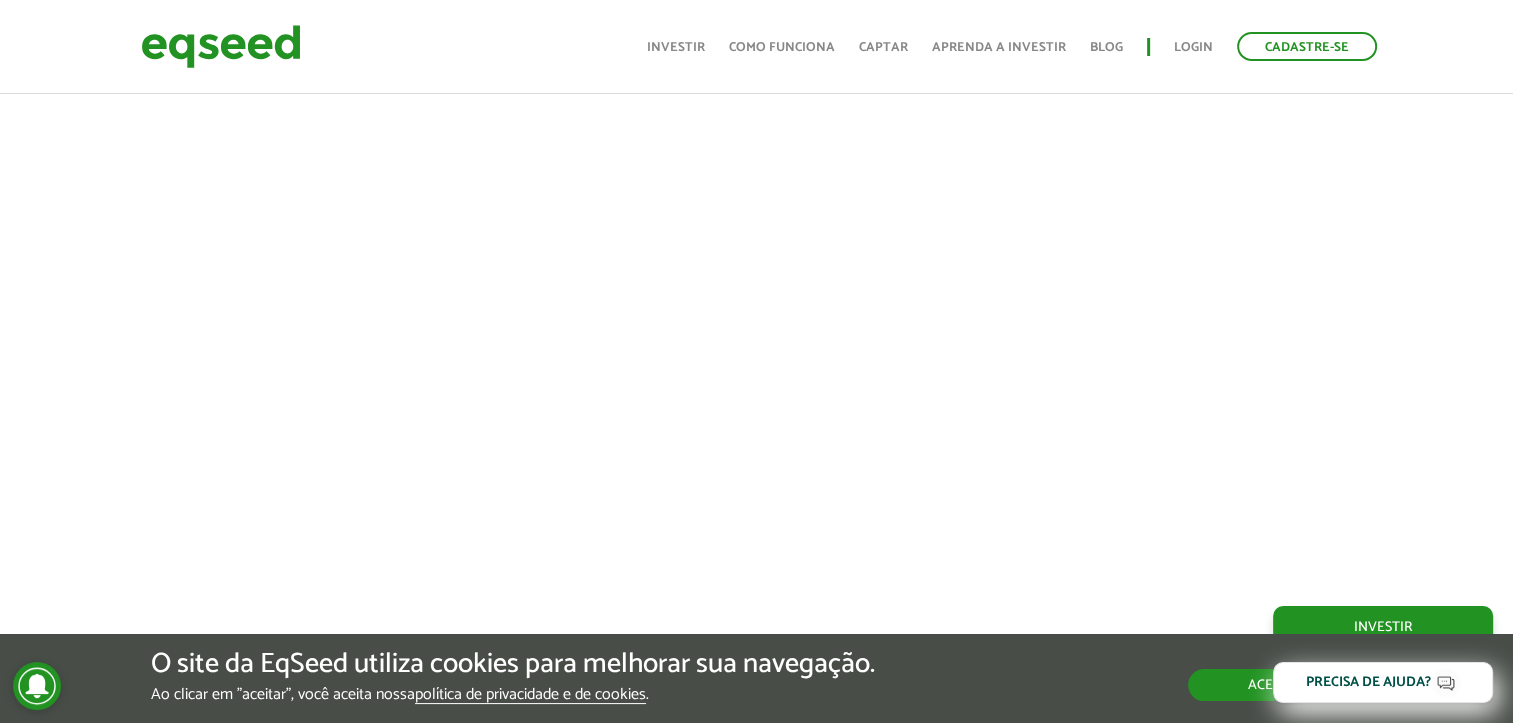 click on "Aceitar" at bounding box center [1275, 685] 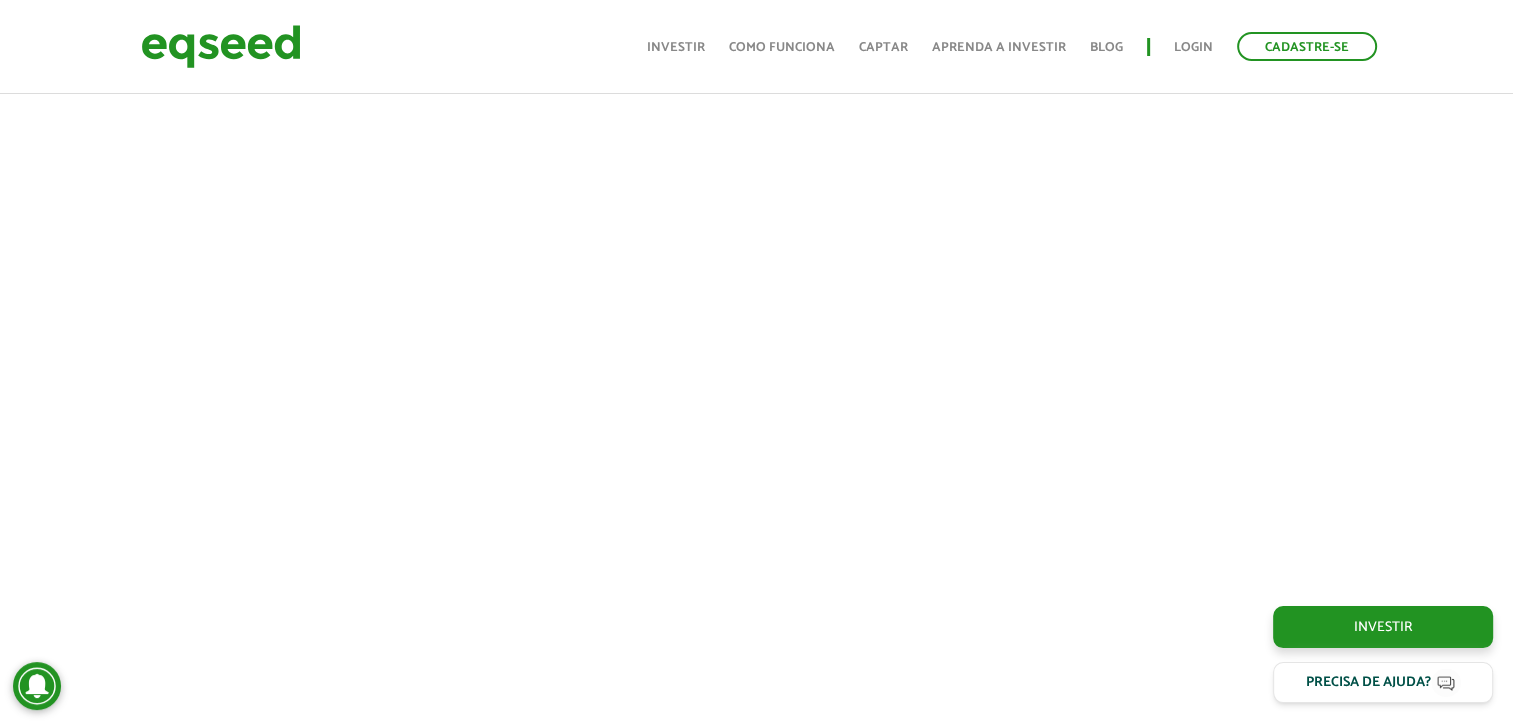 click at bounding box center (756, 321) 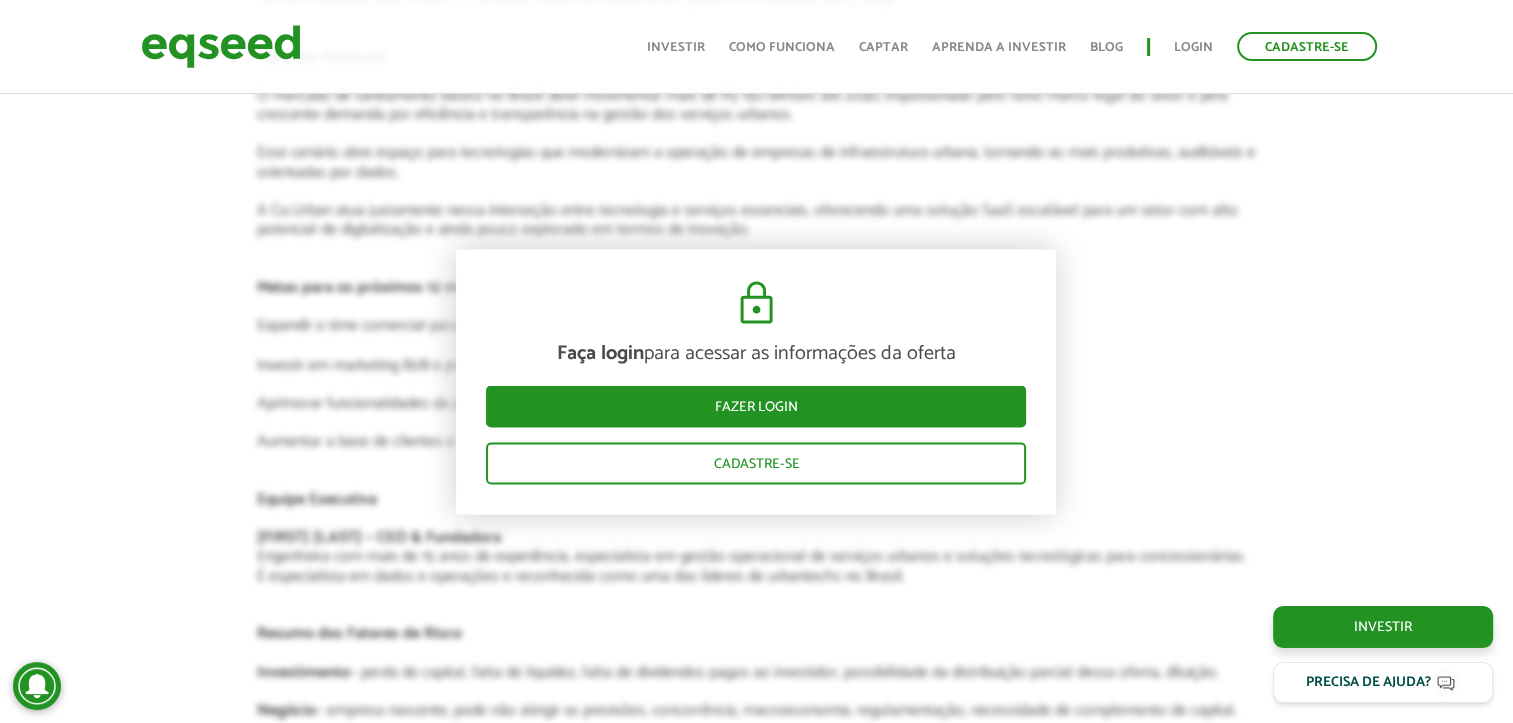 scroll, scrollTop: 3444, scrollLeft: 0, axis: vertical 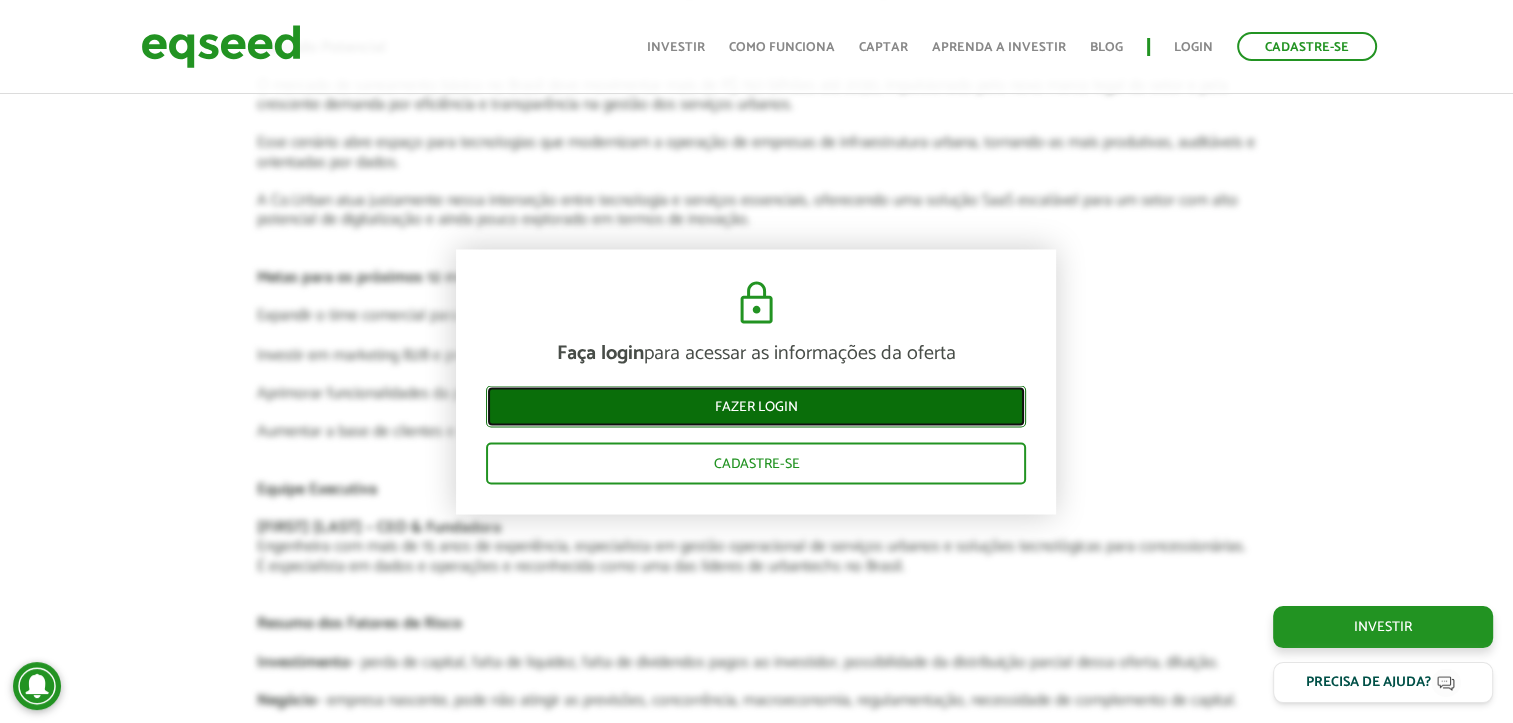 click on "Fazer login" at bounding box center (756, 407) 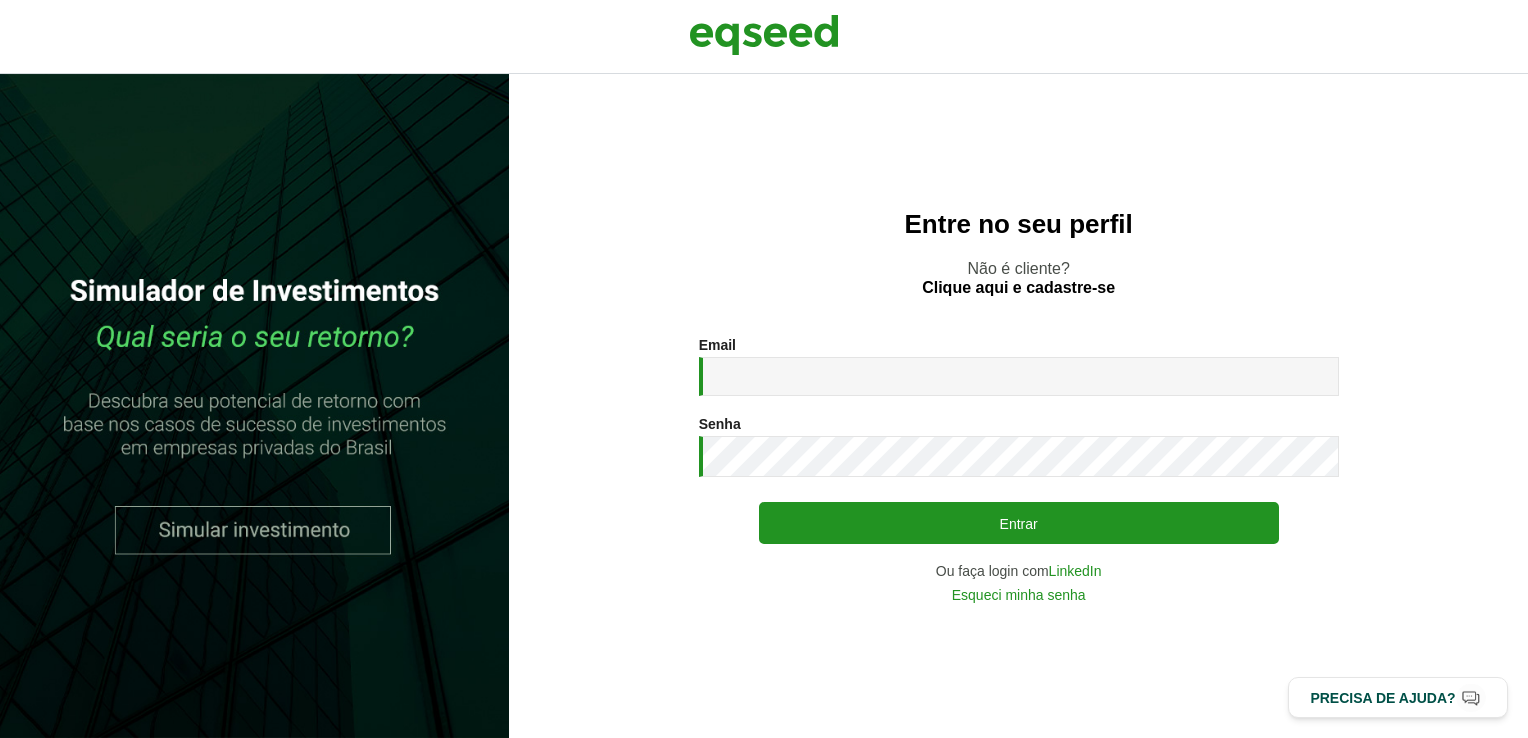 scroll, scrollTop: 0, scrollLeft: 0, axis: both 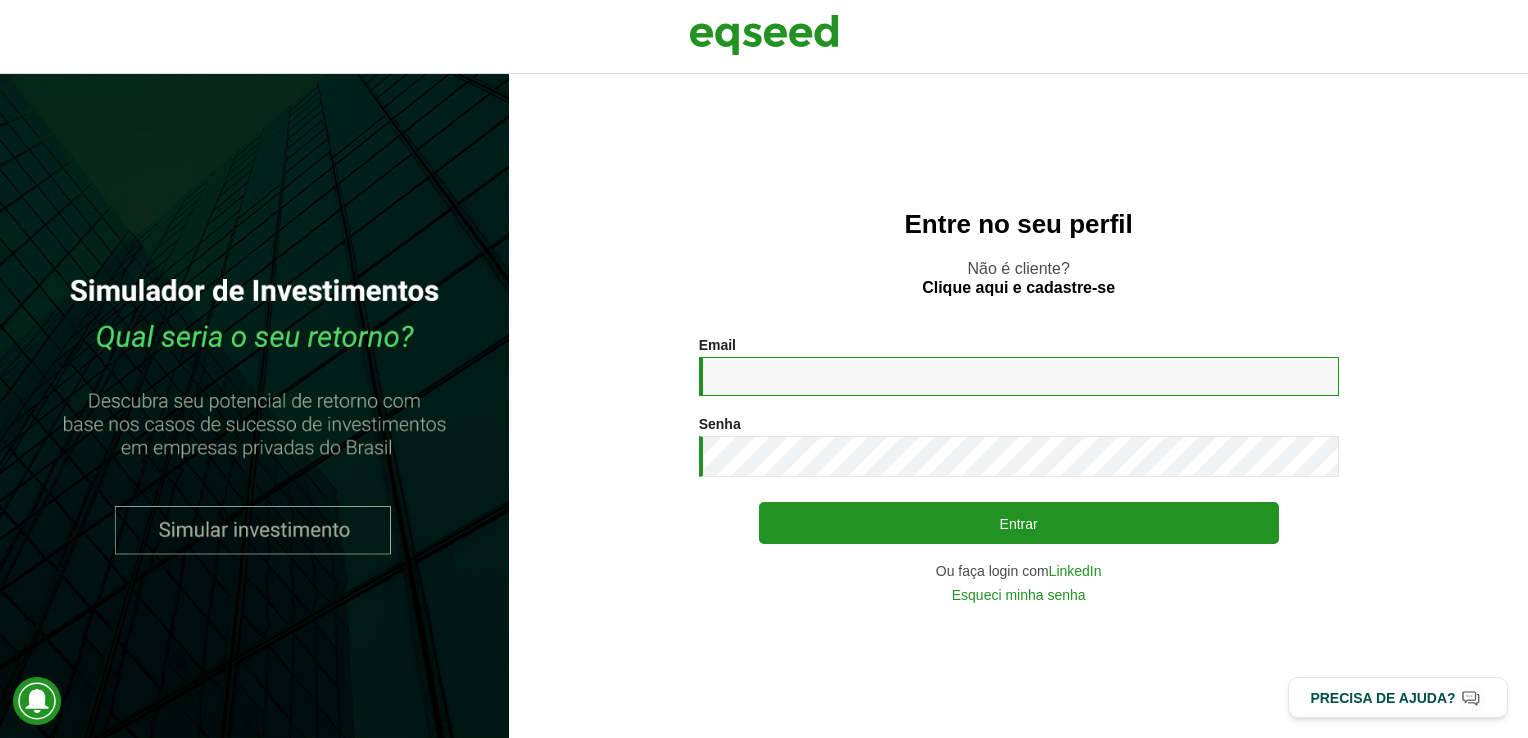 click on "Email  *" at bounding box center [1019, 376] 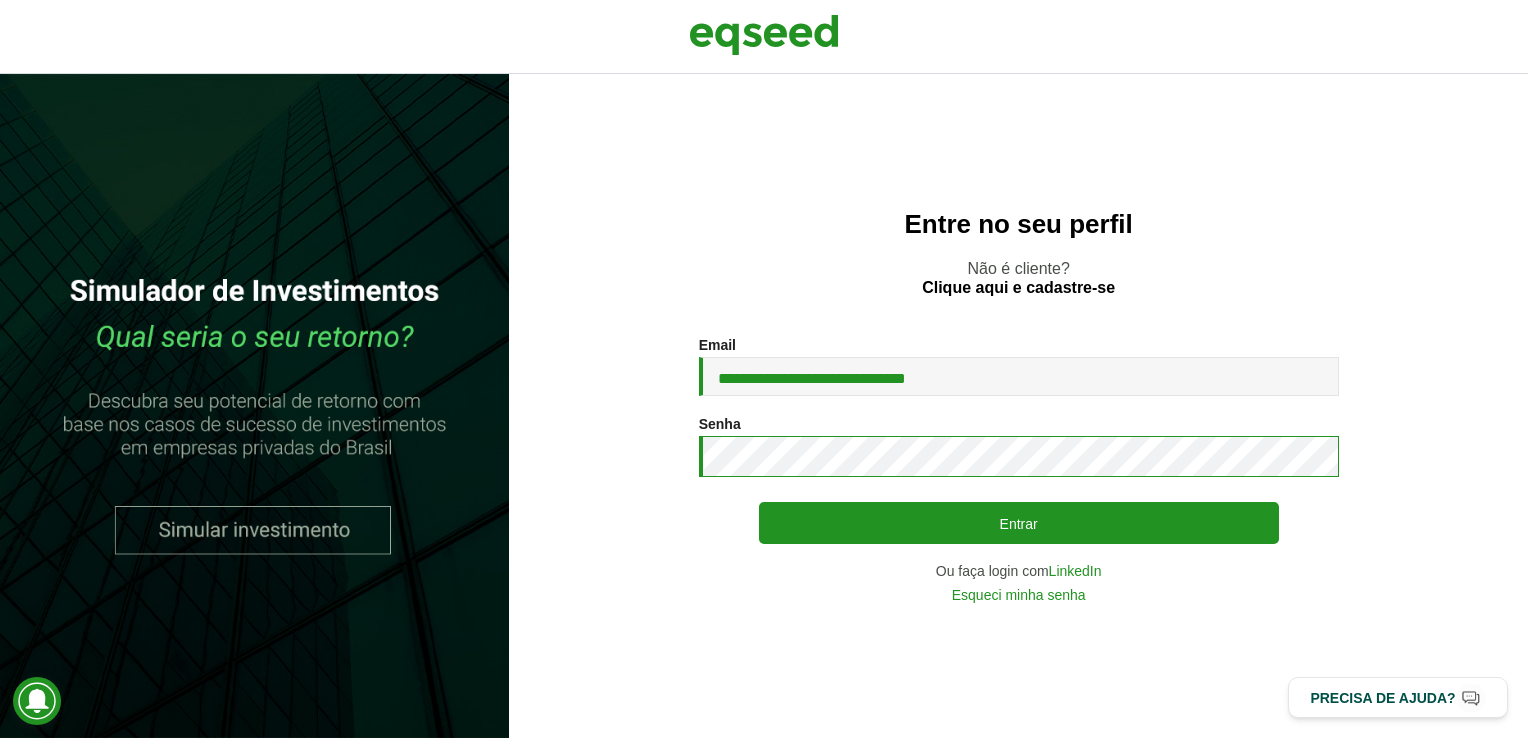 click on "Entrar" at bounding box center (1019, 523) 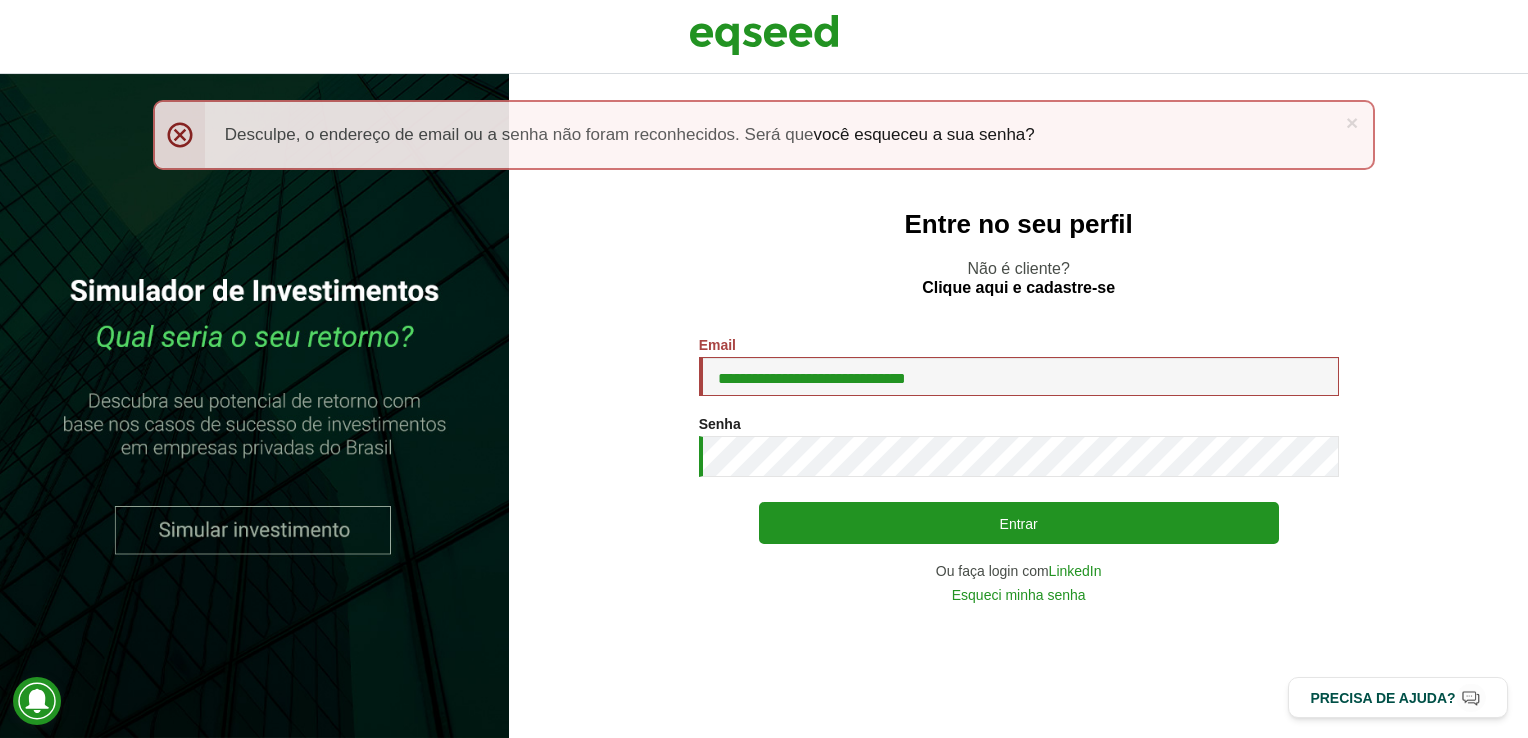 scroll, scrollTop: 0, scrollLeft: 0, axis: both 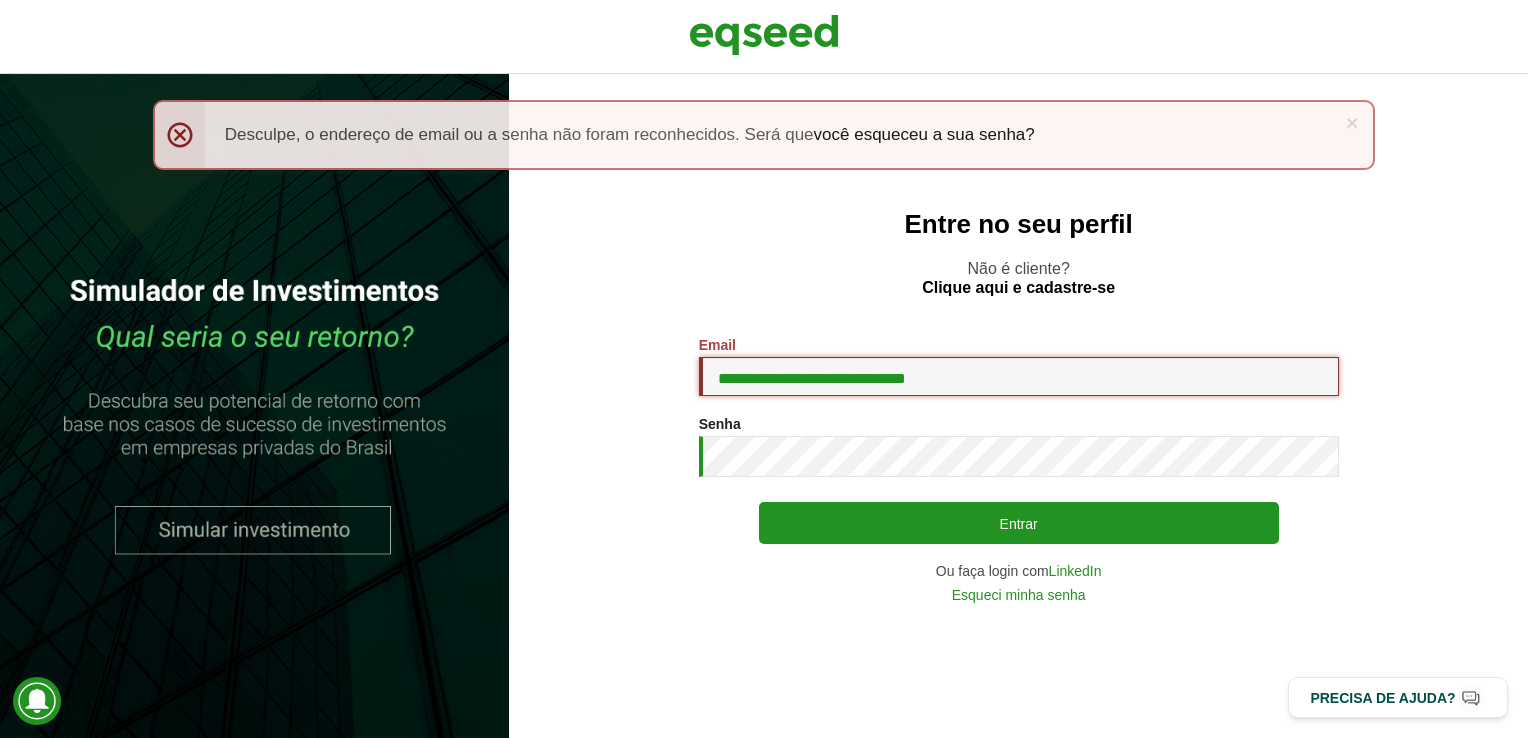 click on "**********" at bounding box center [1019, 376] 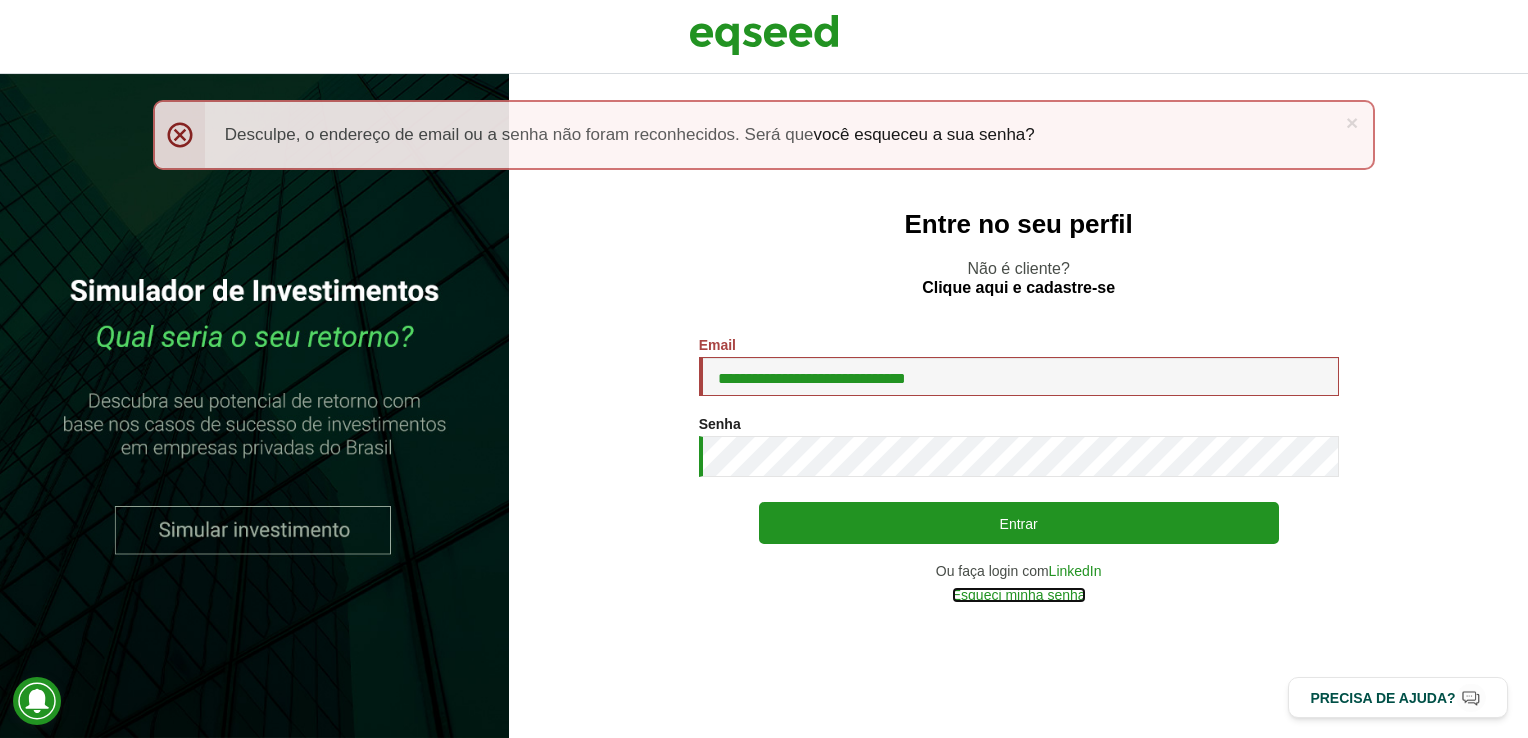 click on "Esqueci minha senha" at bounding box center (1019, 595) 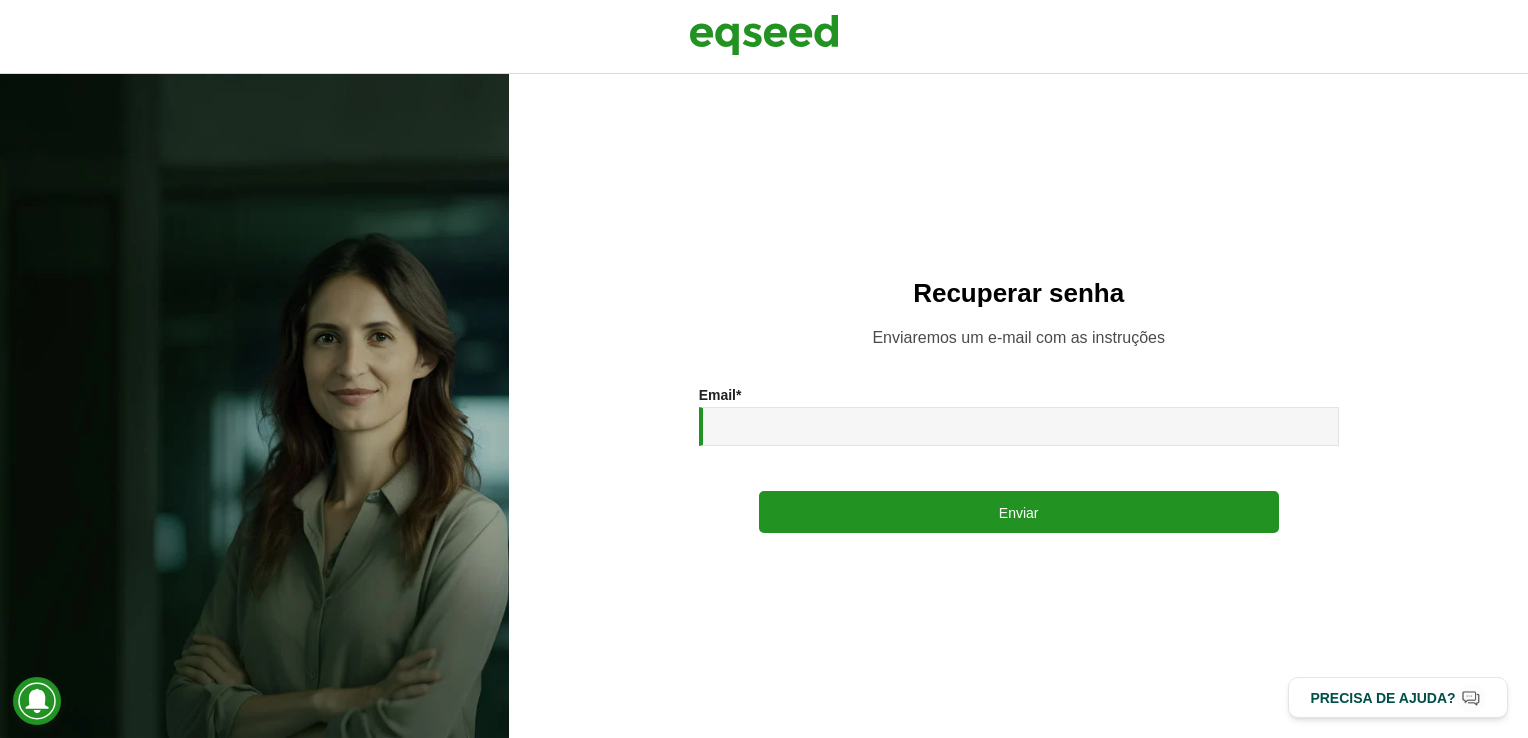 scroll, scrollTop: 0, scrollLeft: 0, axis: both 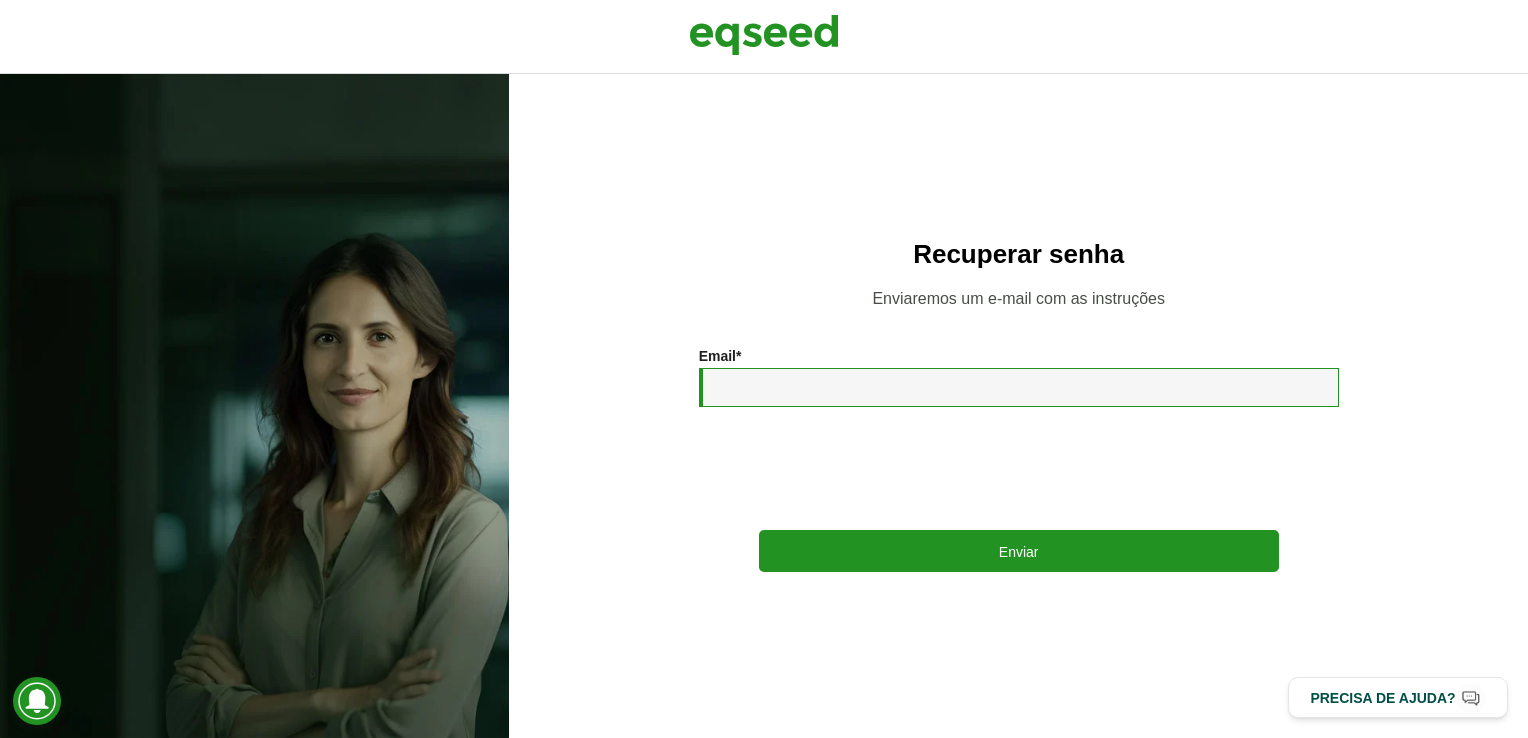 click on "Email  *" at bounding box center (1019, 387) 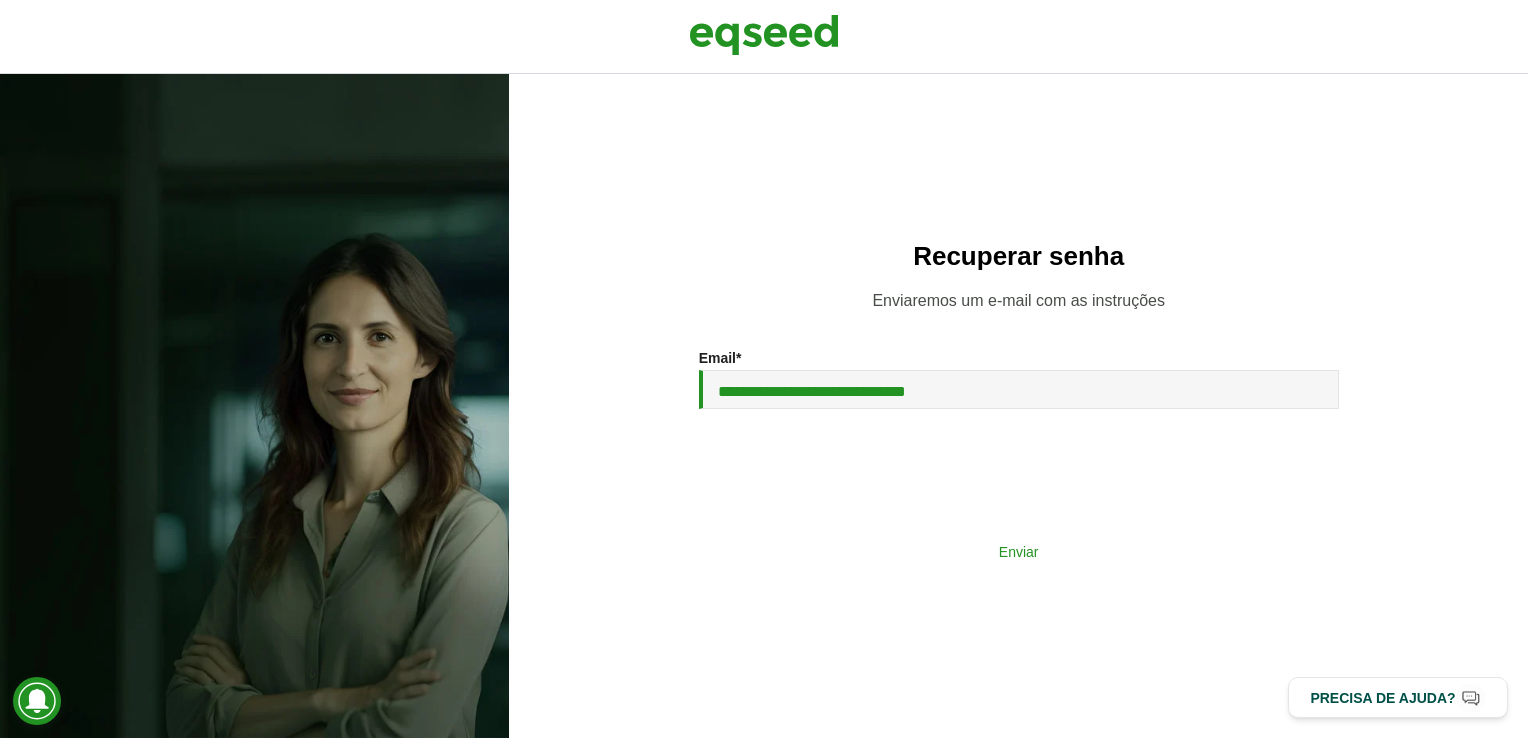click on "Enviar" at bounding box center (1019, 551) 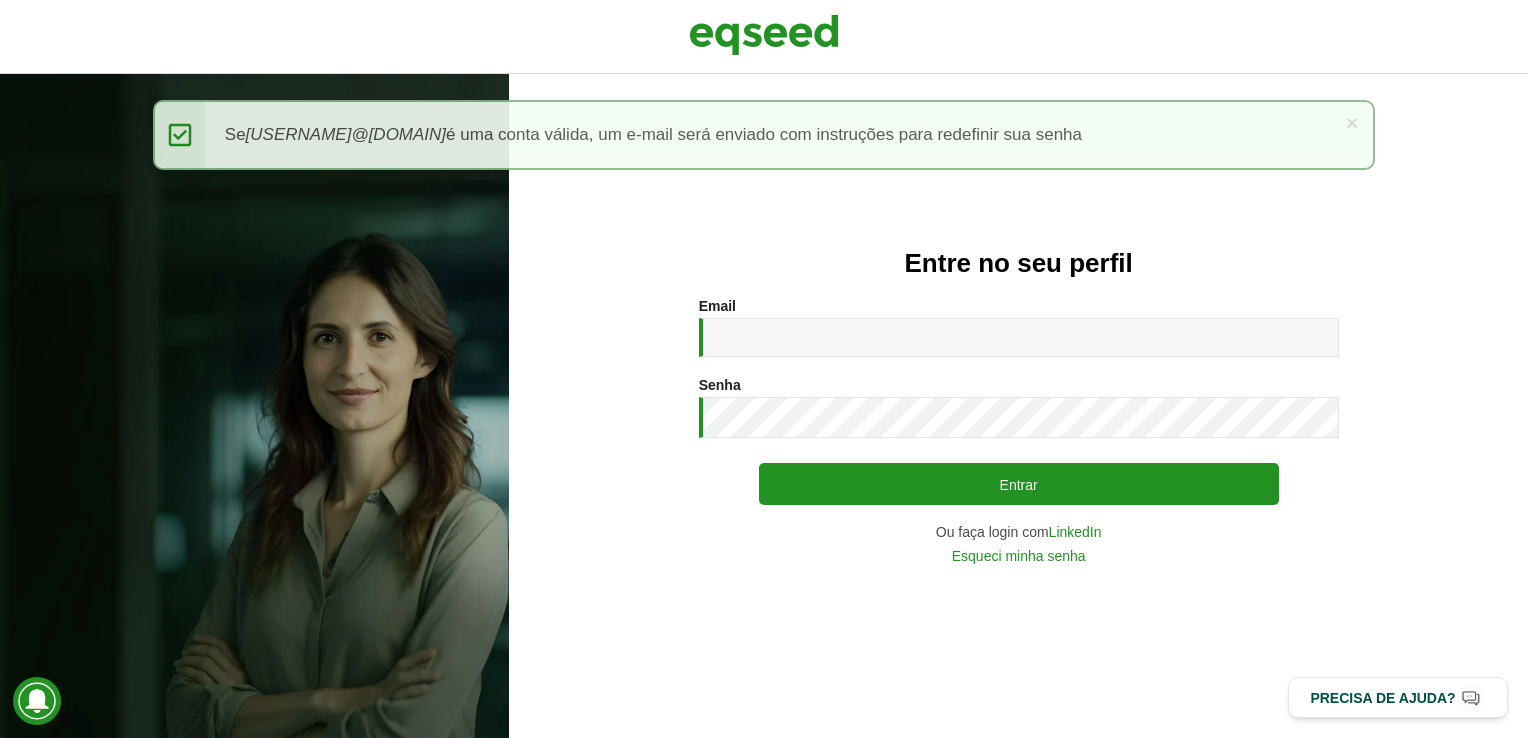 scroll, scrollTop: 0, scrollLeft: 0, axis: both 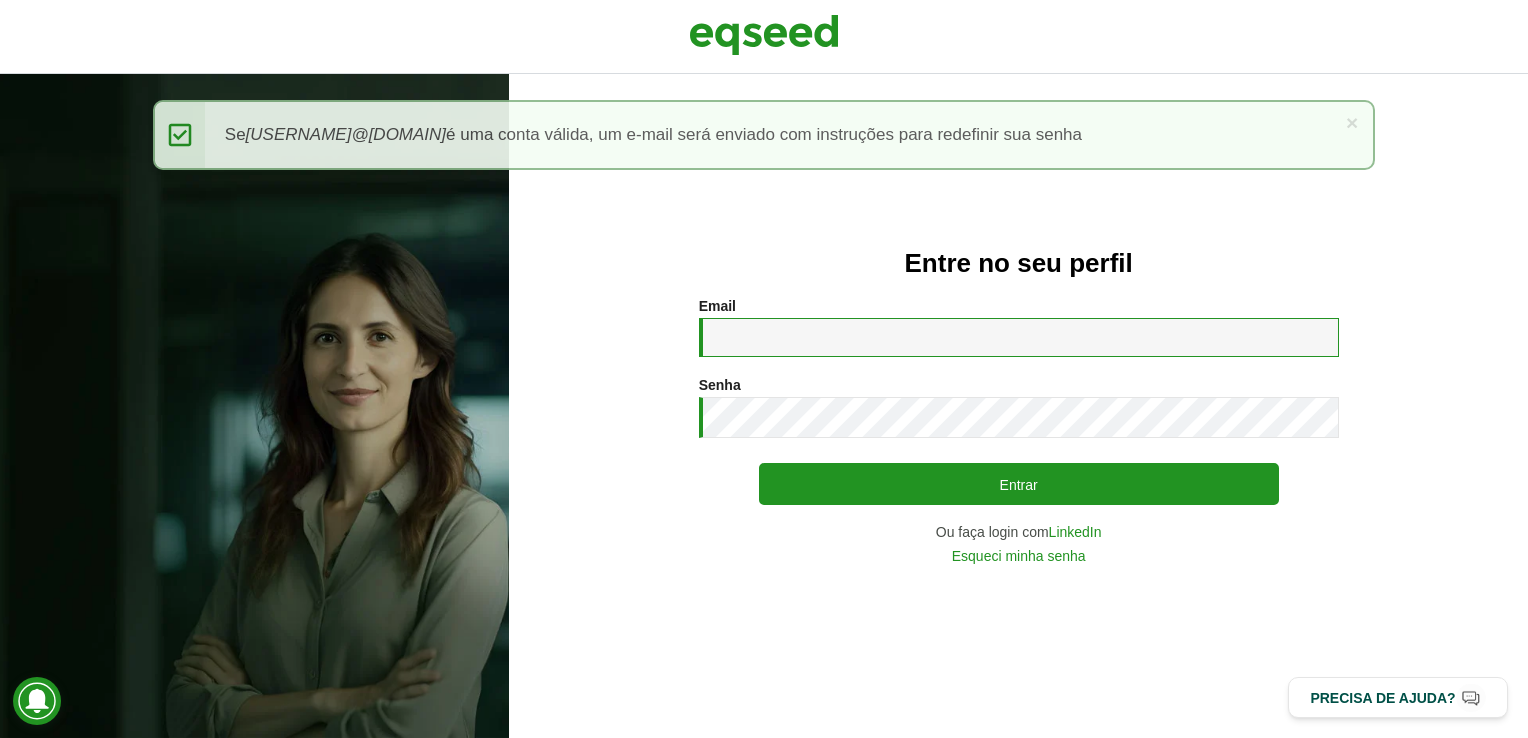 click on "Email  *" at bounding box center (1019, 337) 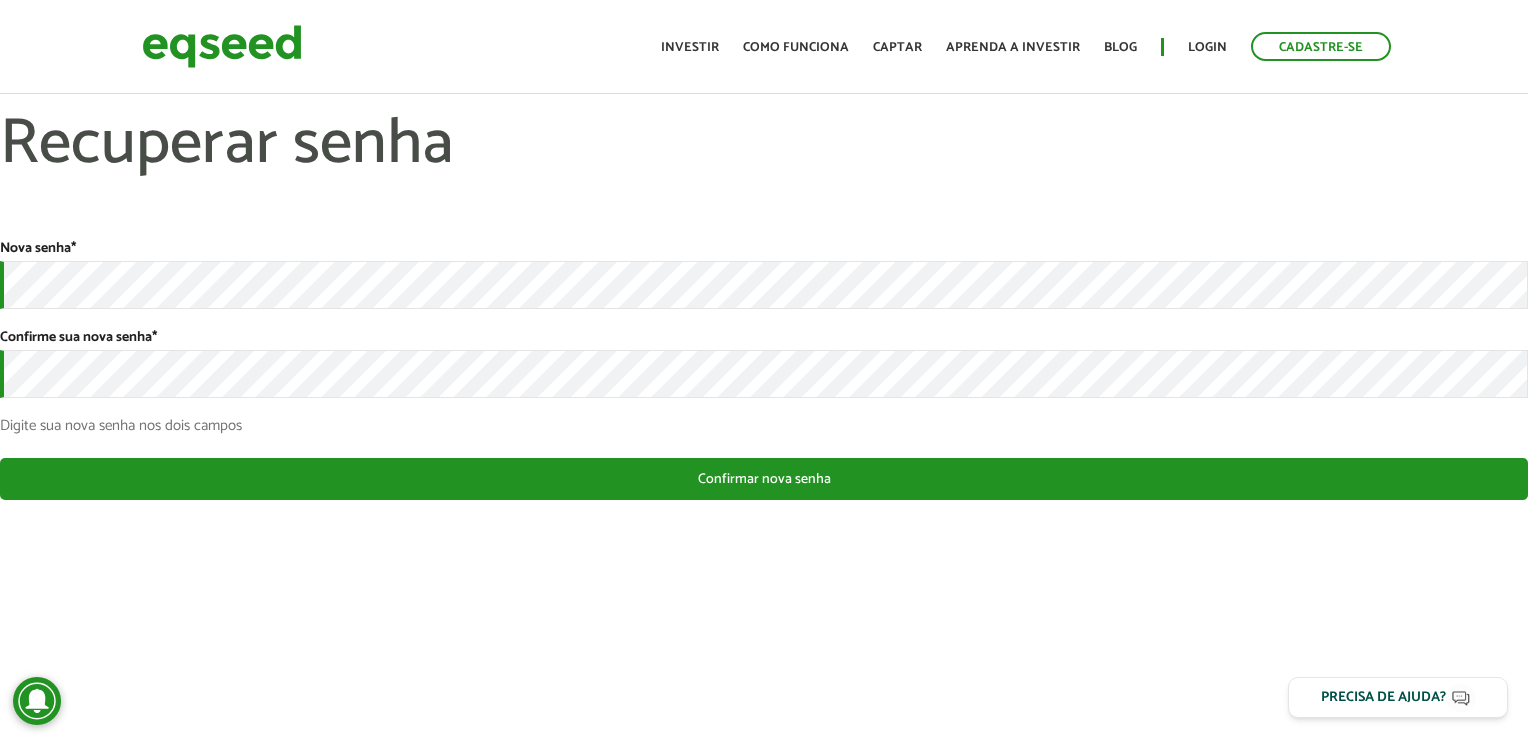 scroll, scrollTop: 0, scrollLeft: 0, axis: both 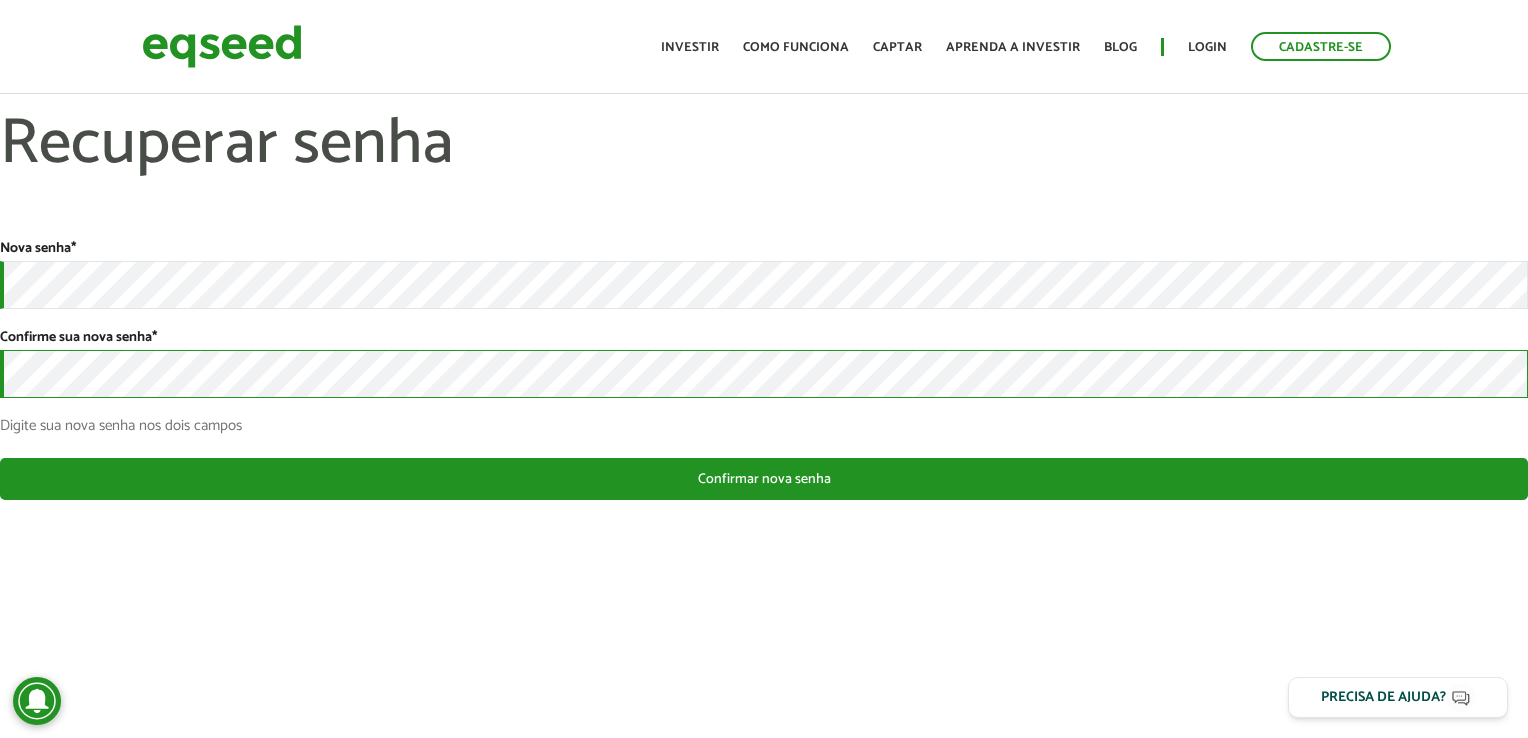 click on "Confirmar nova senha" at bounding box center (764, 479) 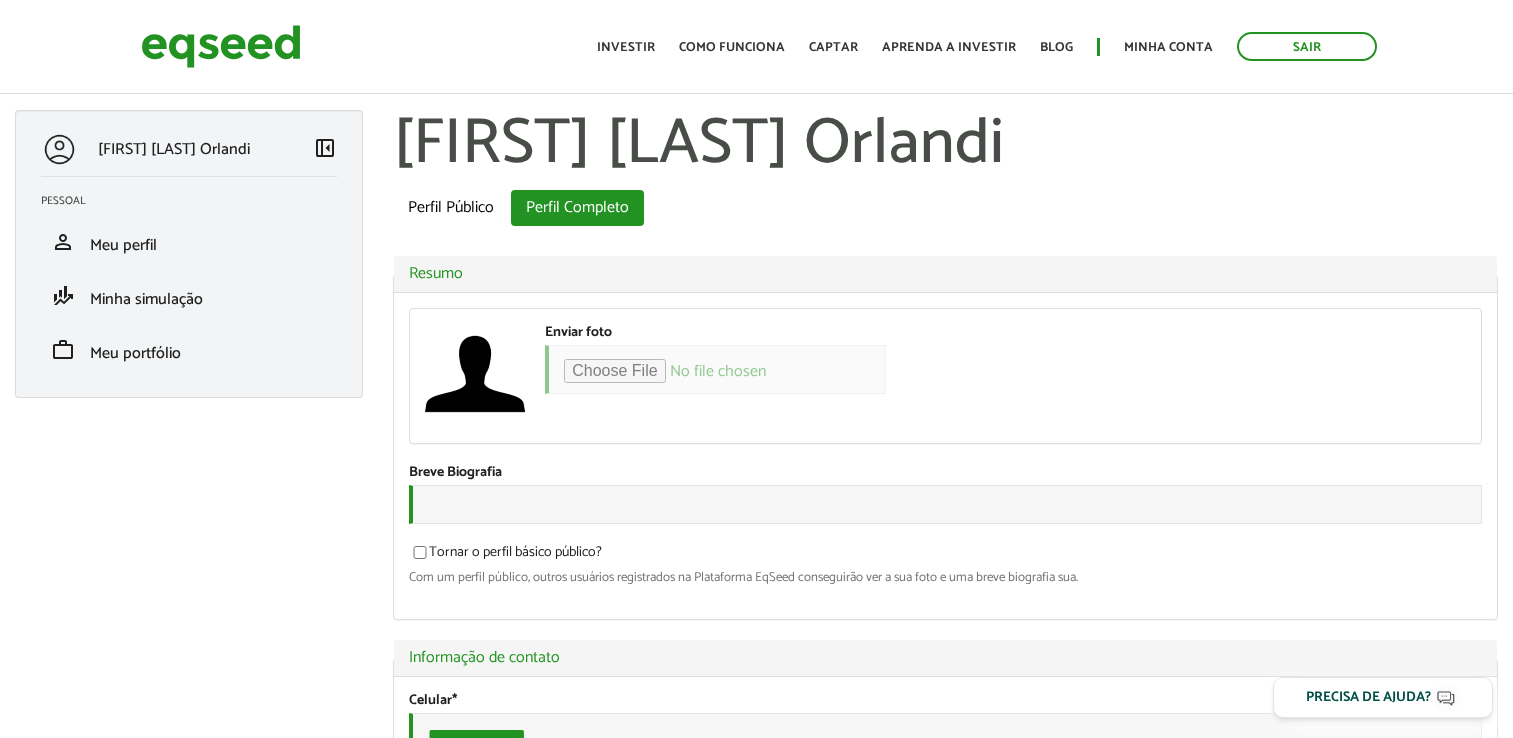 scroll, scrollTop: 0, scrollLeft: 0, axis: both 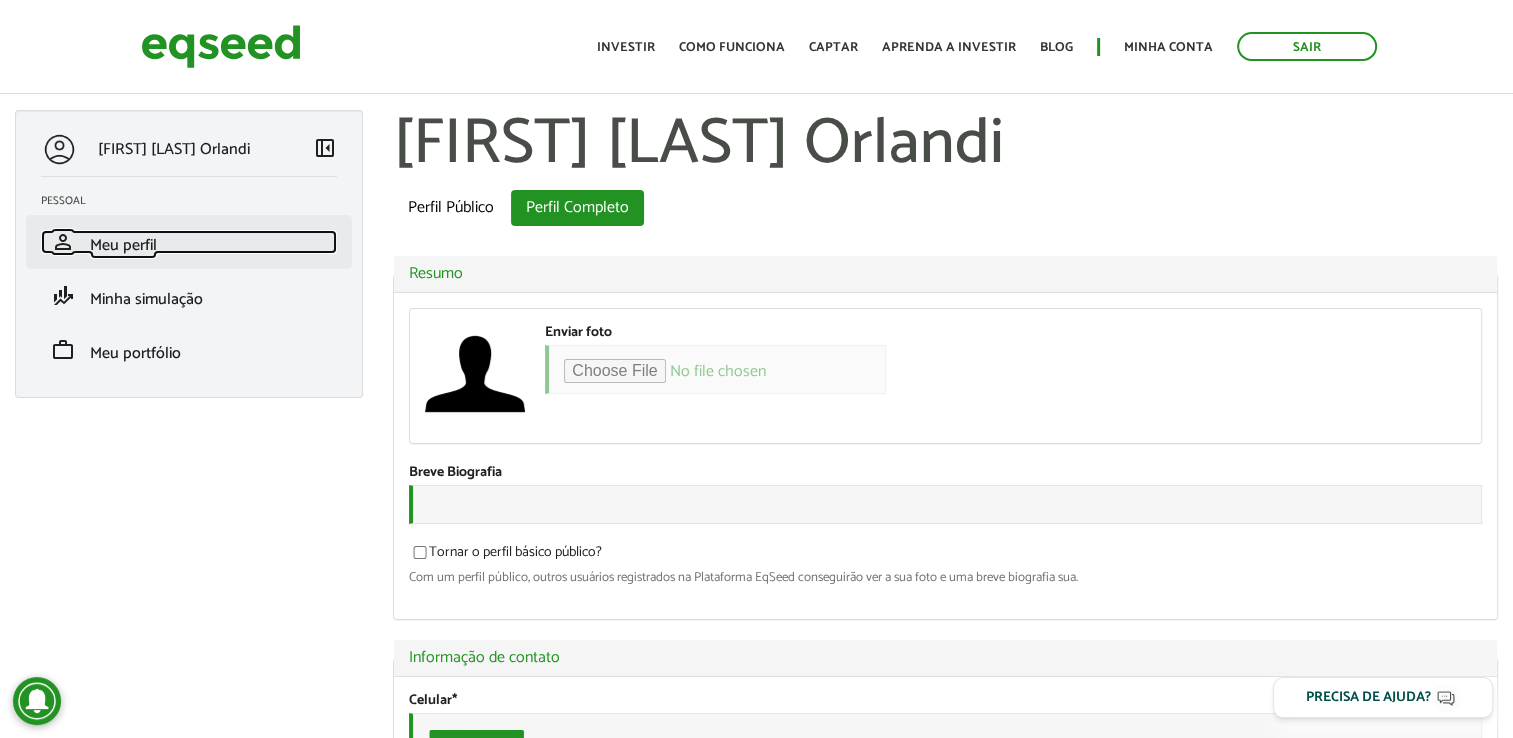 click on "Meu perfil" at bounding box center [123, 245] 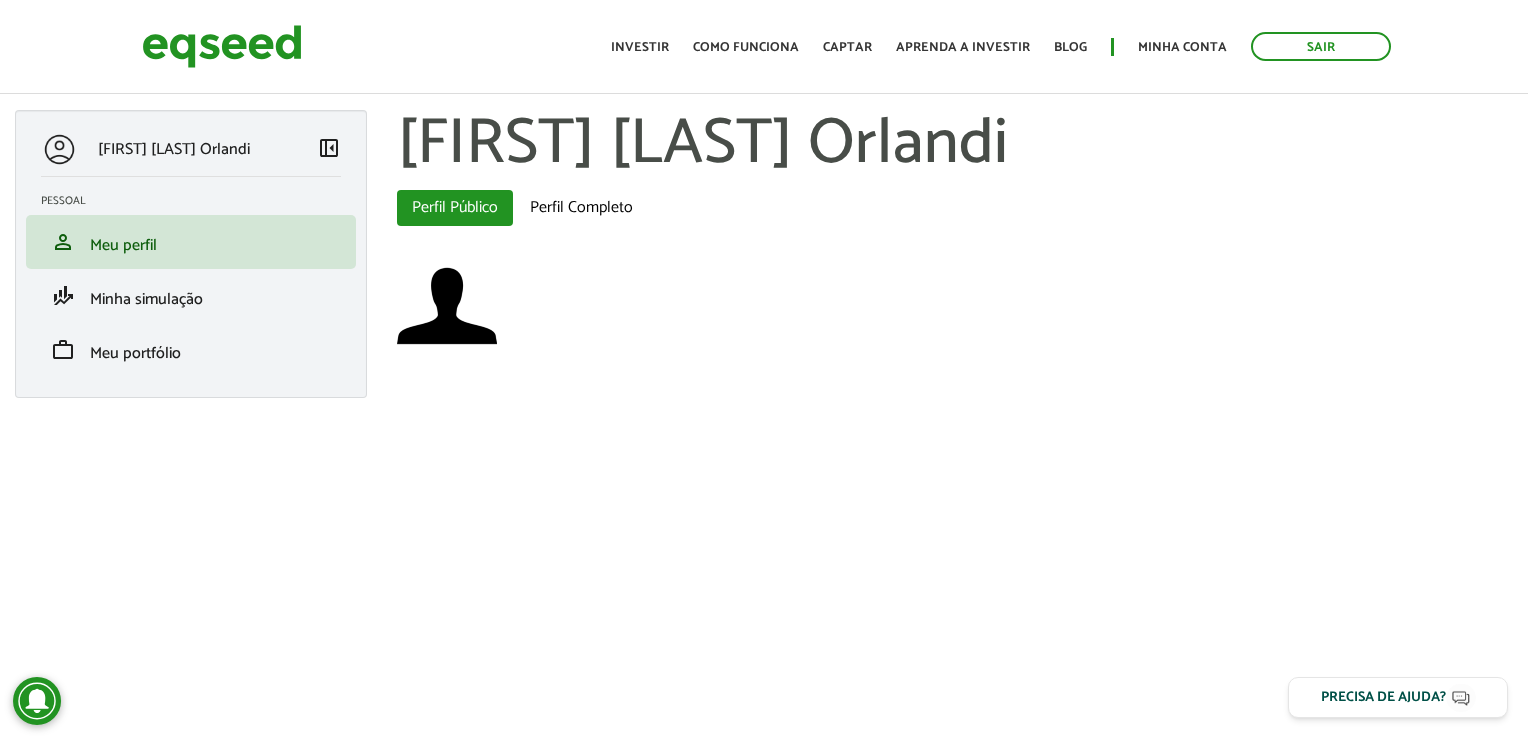 scroll, scrollTop: 0, scrollLeft: 0, axis: both 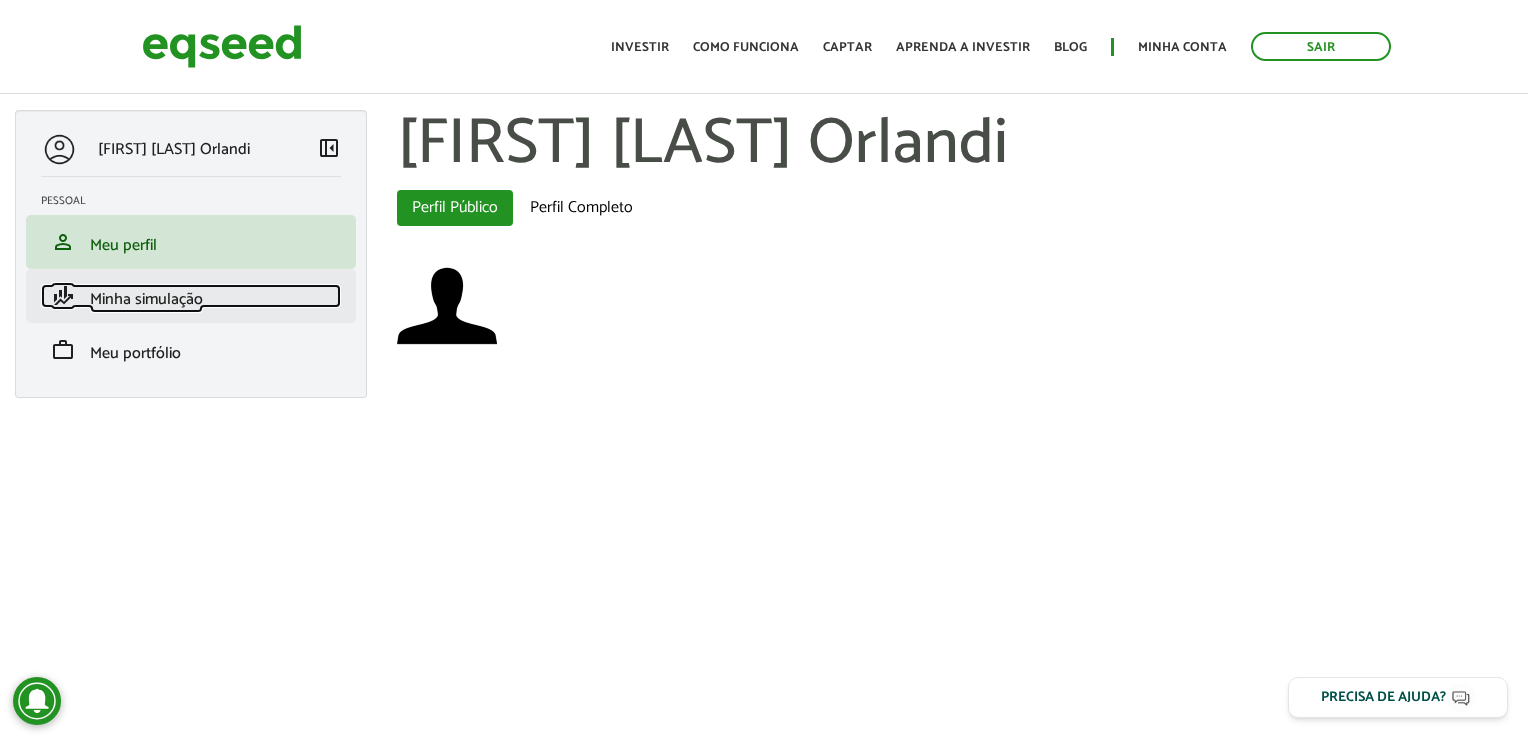 click on "Minha simulação" at bounding box center (146, 299) 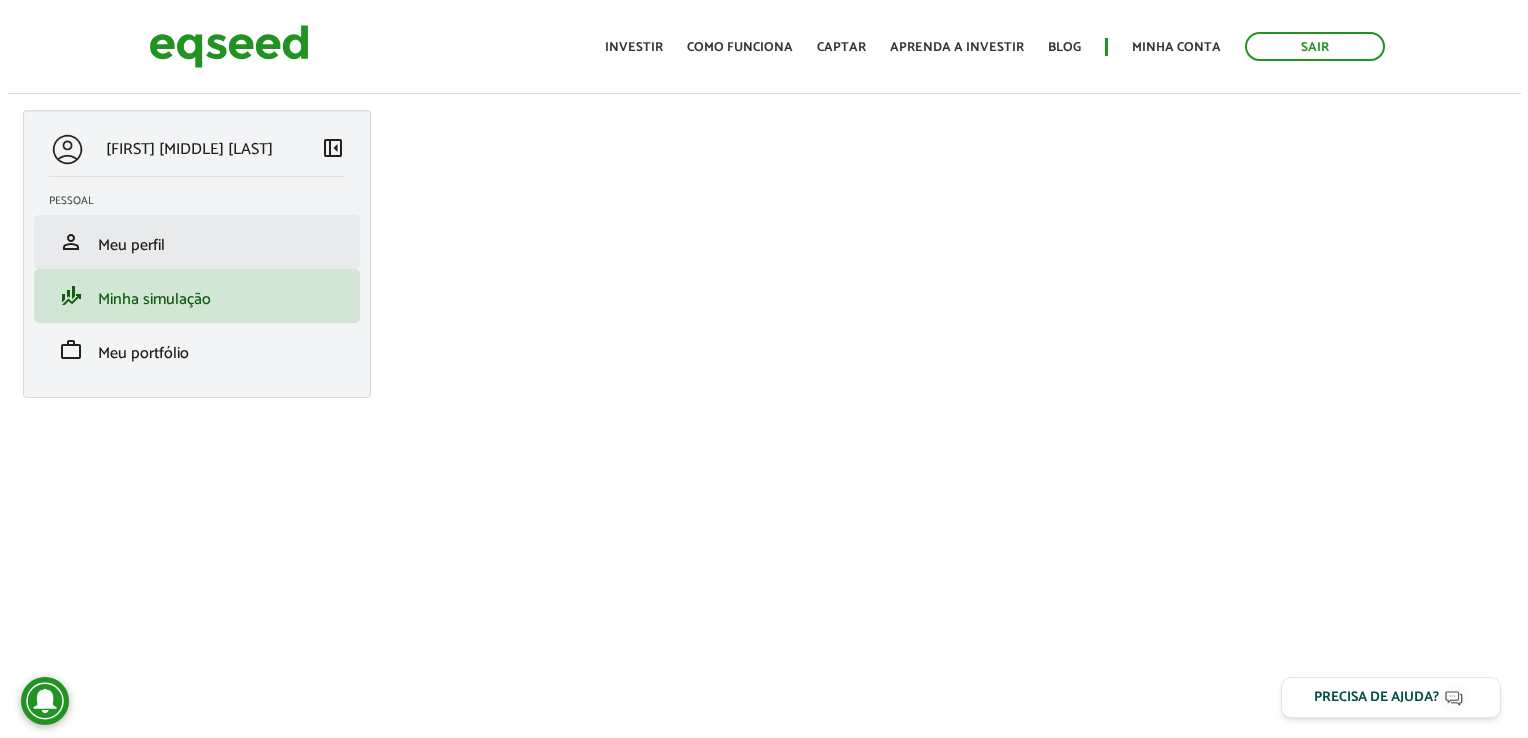 scroll, scrollTop: 0, scrollLeft: 0, axis: both 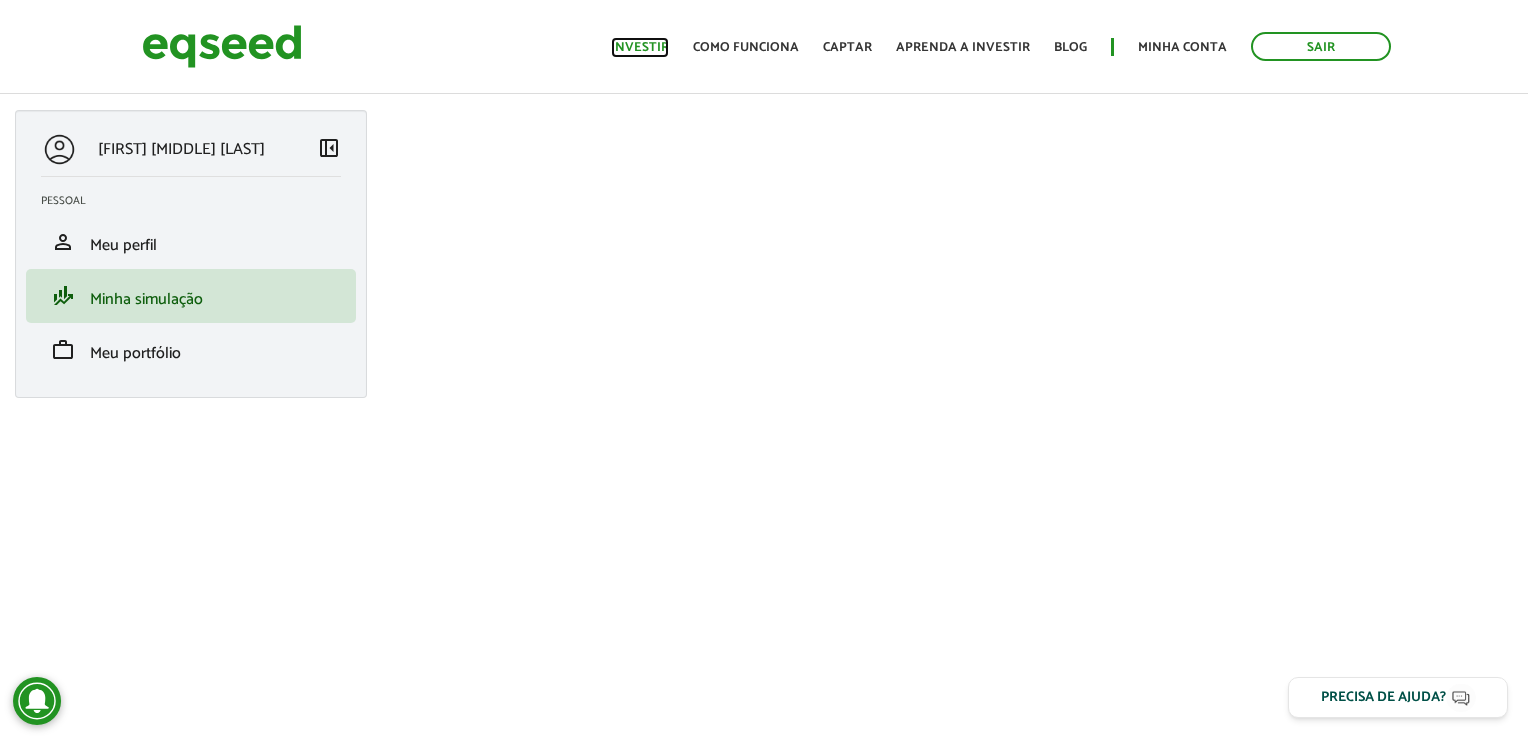 click on "Investir" at bounding box center (640, 47) 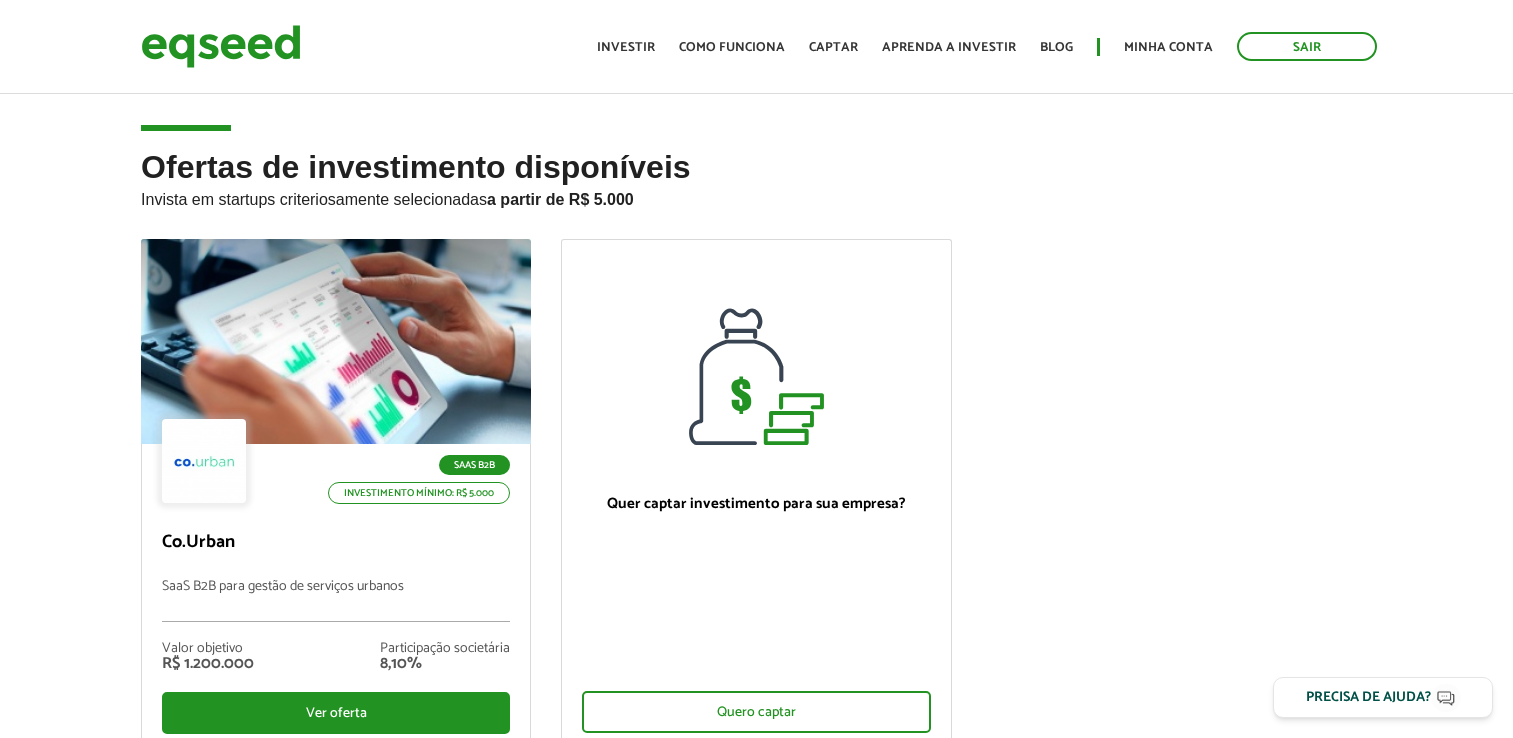 scroll, scrollTop: 0, scrollLeft: 0, axis: both 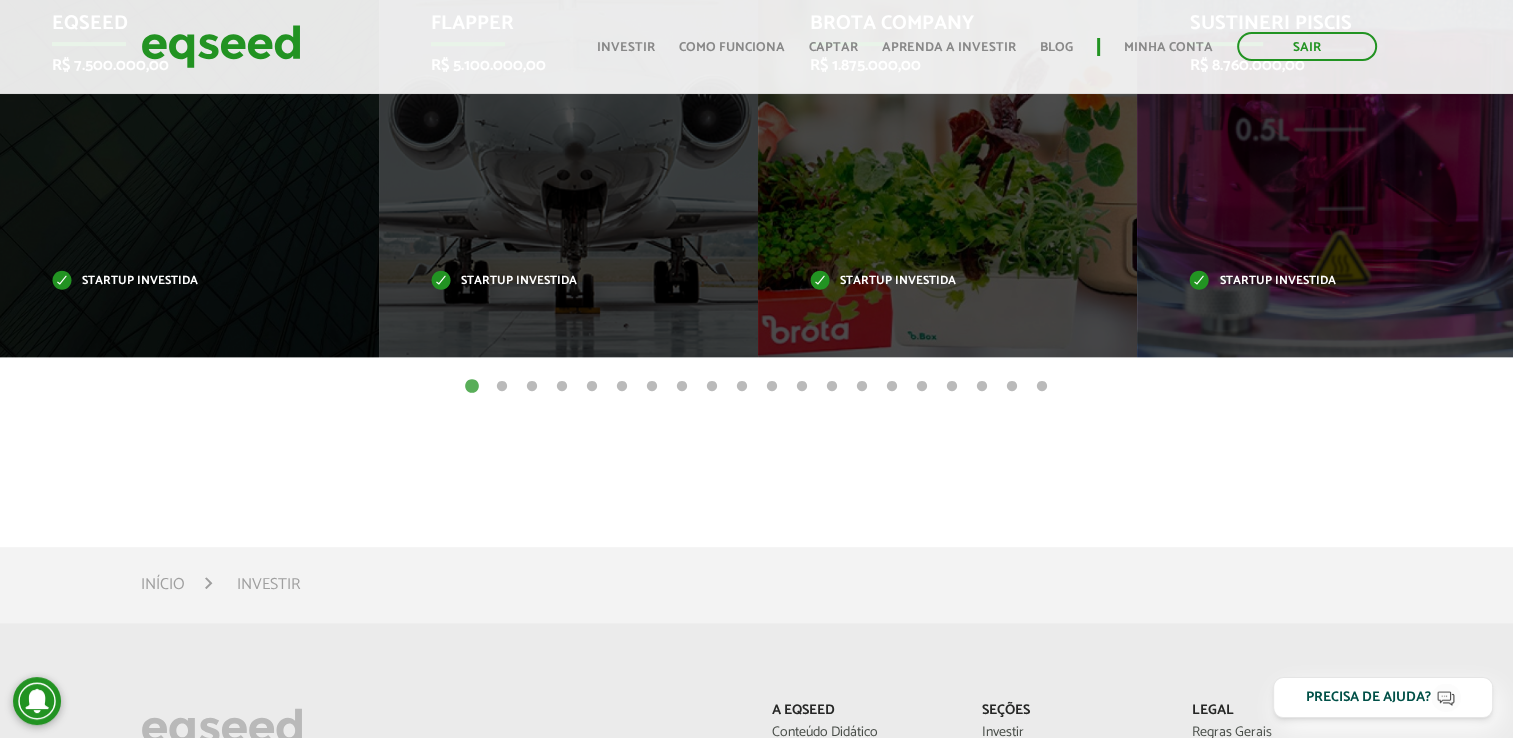 click on "2" at bounding box center (502, 387) 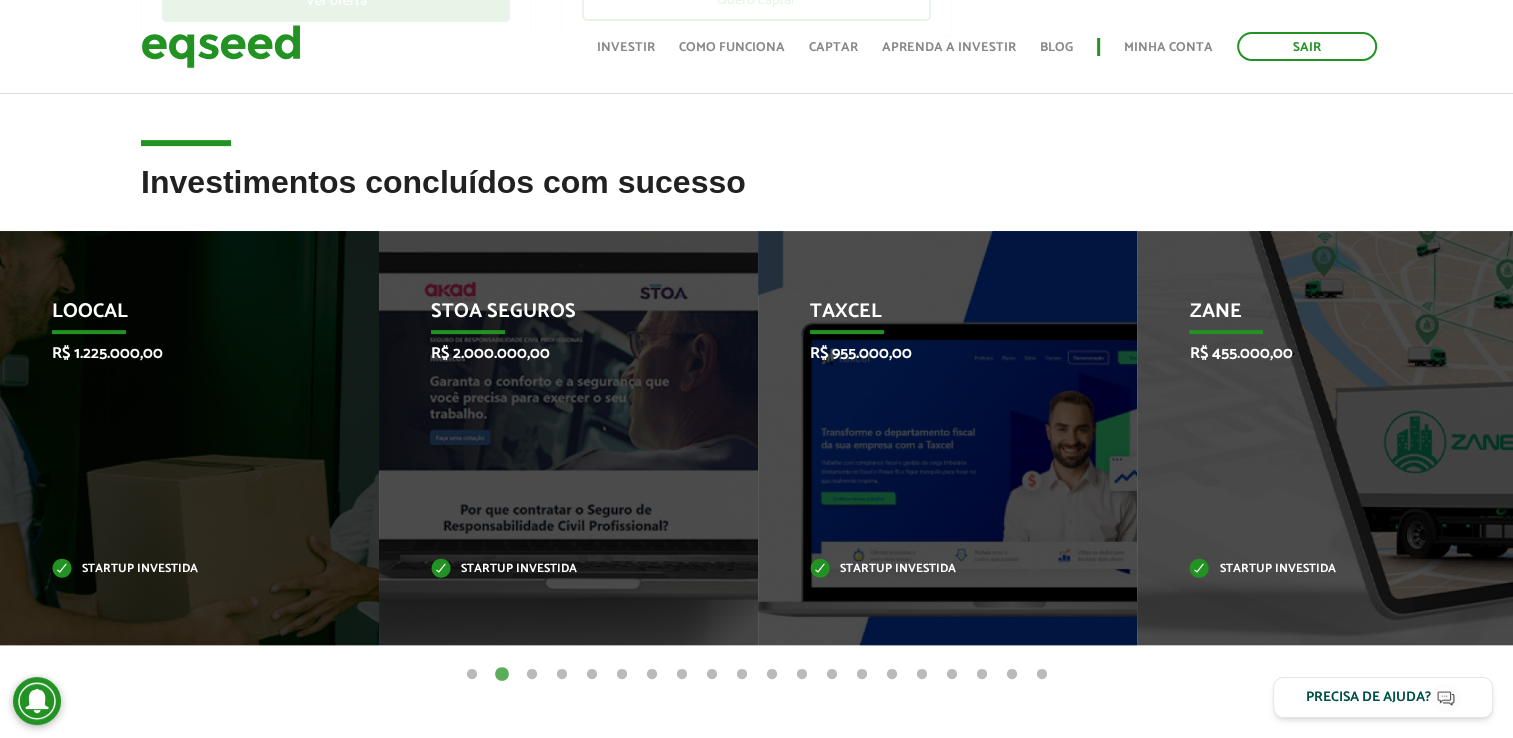 scroll, scrollTop: 700, scrollLeft: 0, axis: vertical 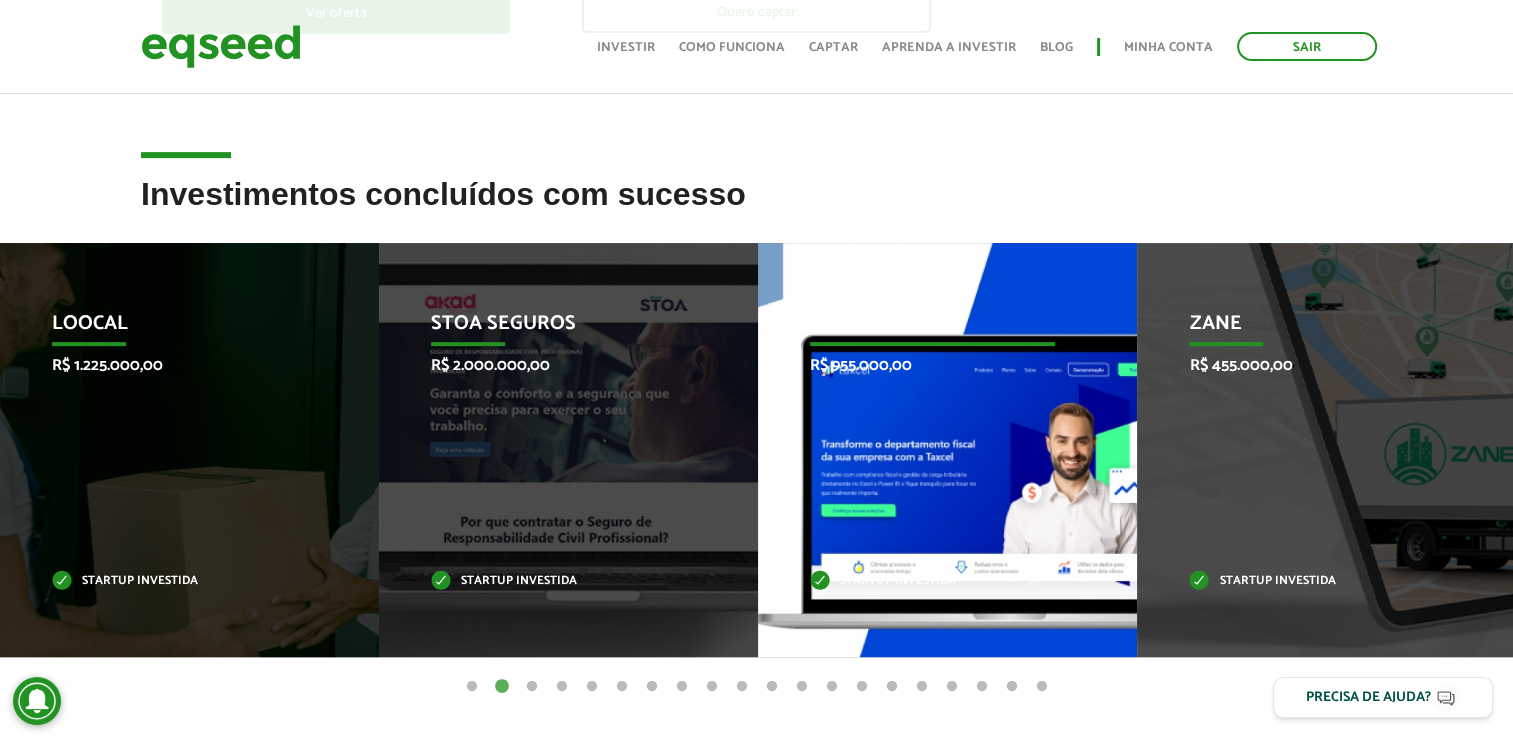 click on "Taxcel
R$ 955.000,00
Startup investida" at bounding box center (932, 450) 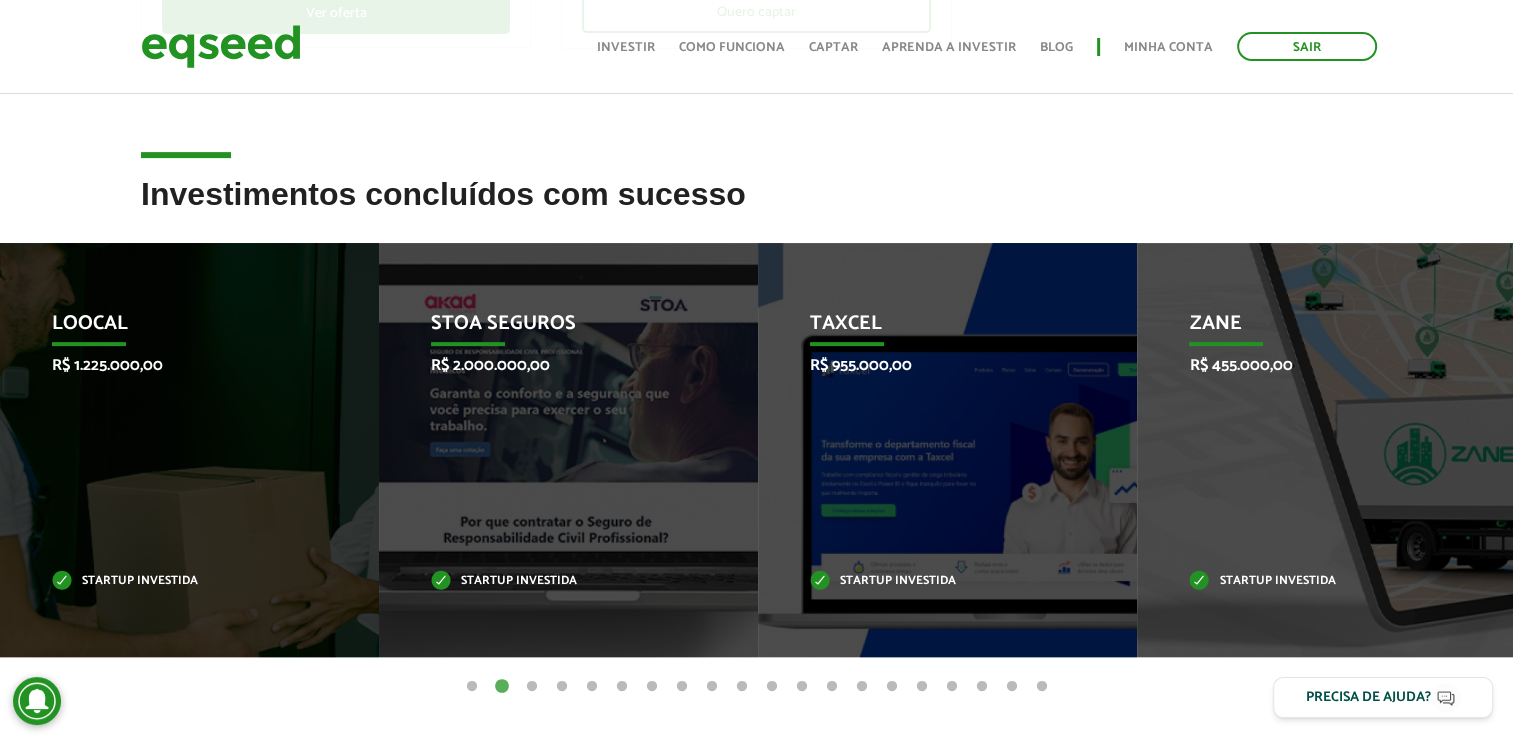 click on "3" at bounding box center [532, 687] 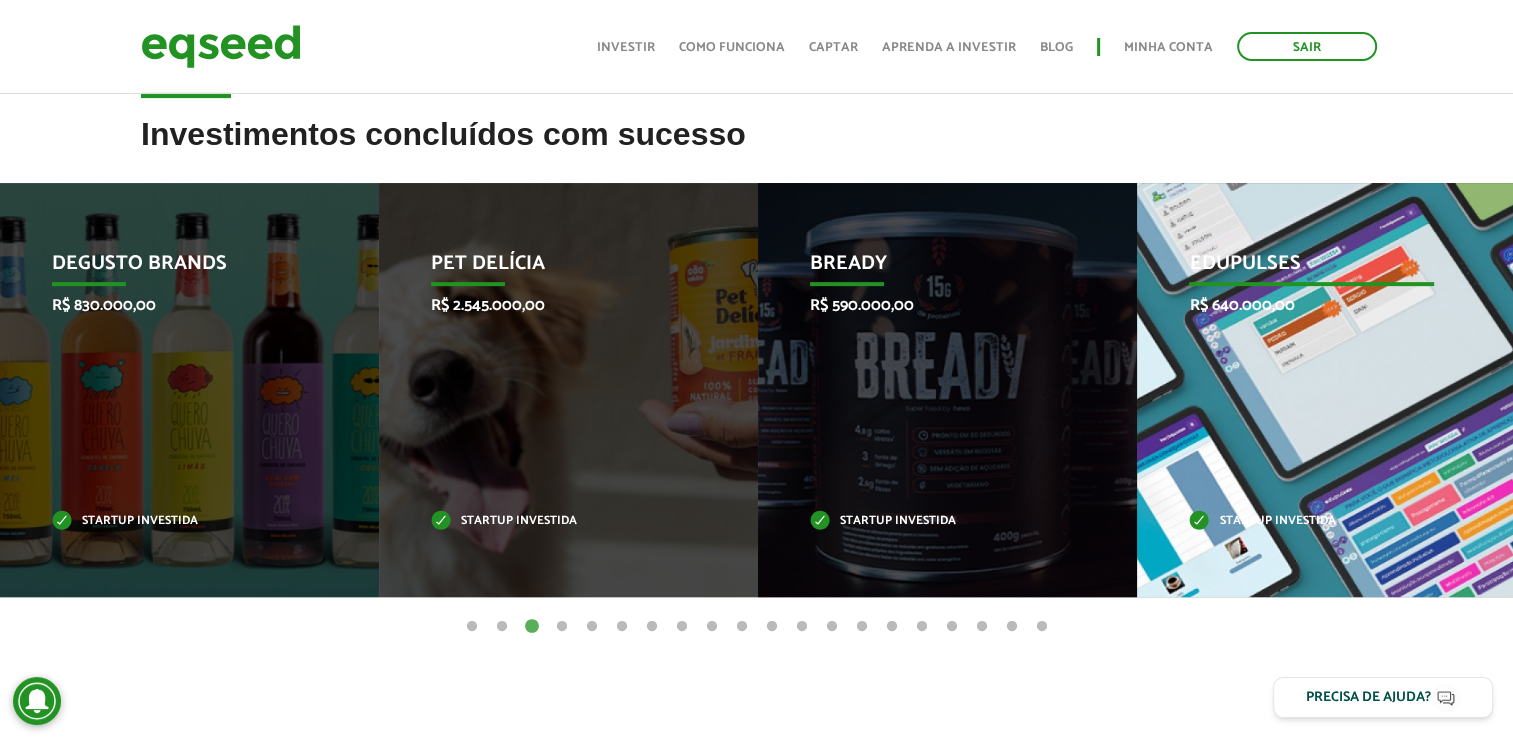 scroll, scrollTop: 700, scrollLeft: 0, axis: vertical 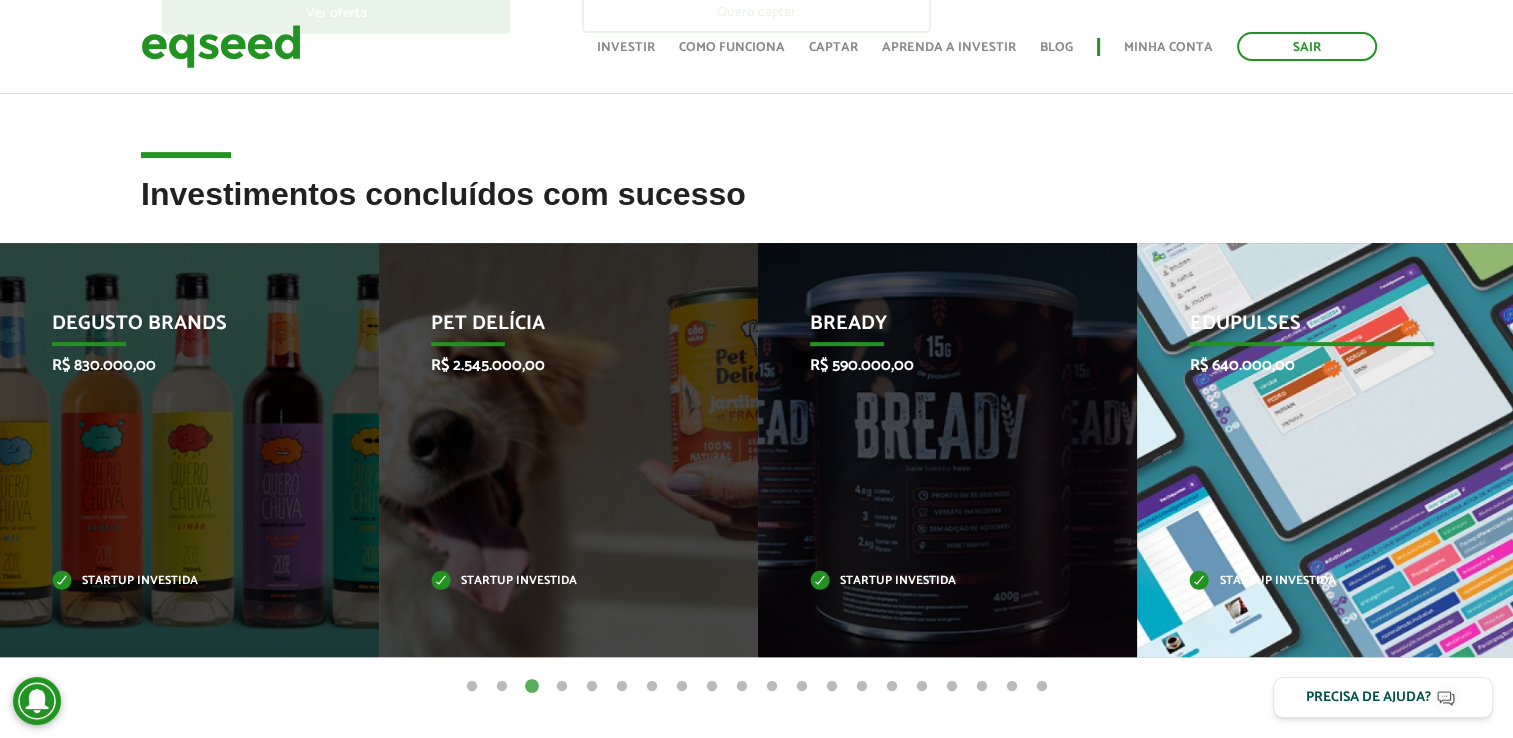 click on "Edupulses" at bounding box center (1311, 329) 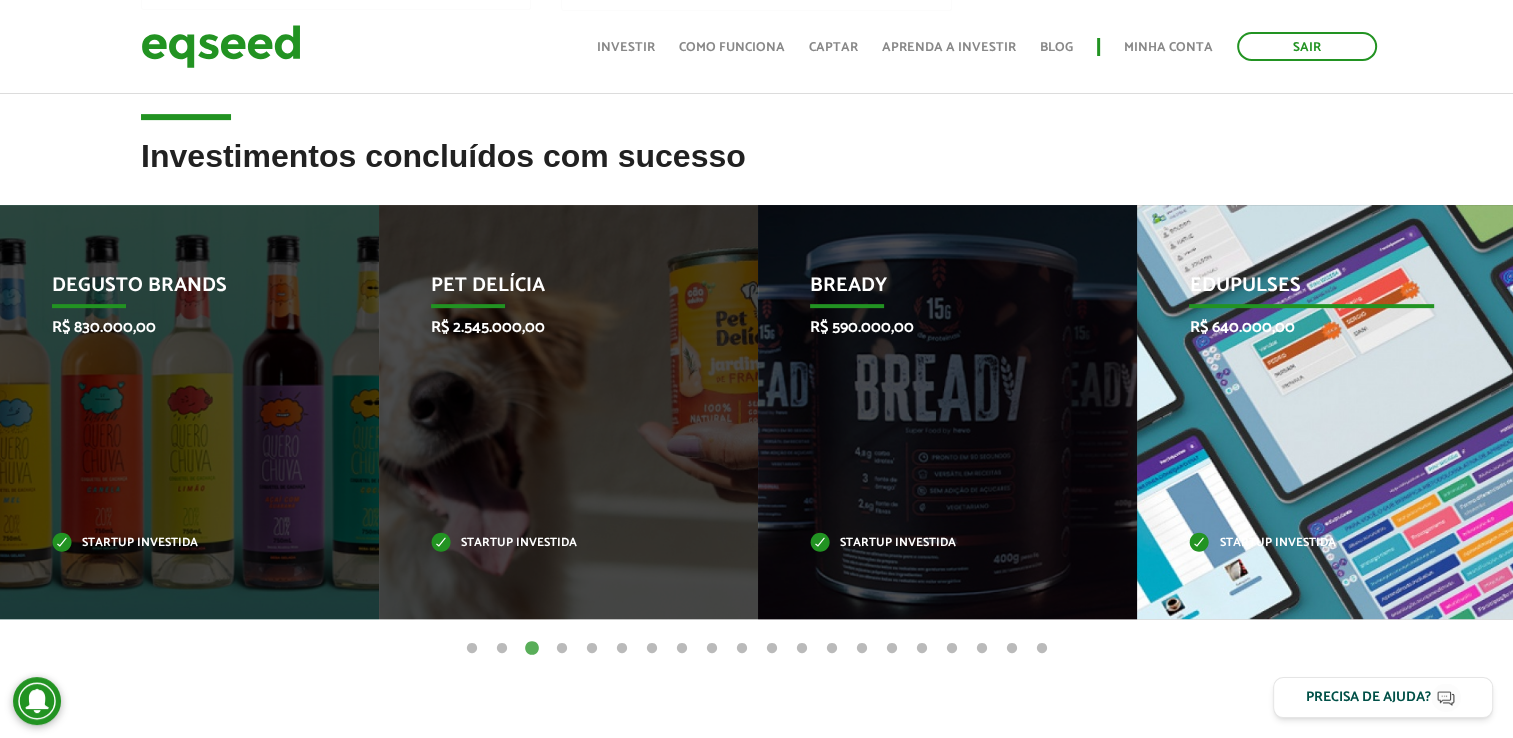 scroll, scrollTop: 800, scrollLeft: 0, axis: vertical 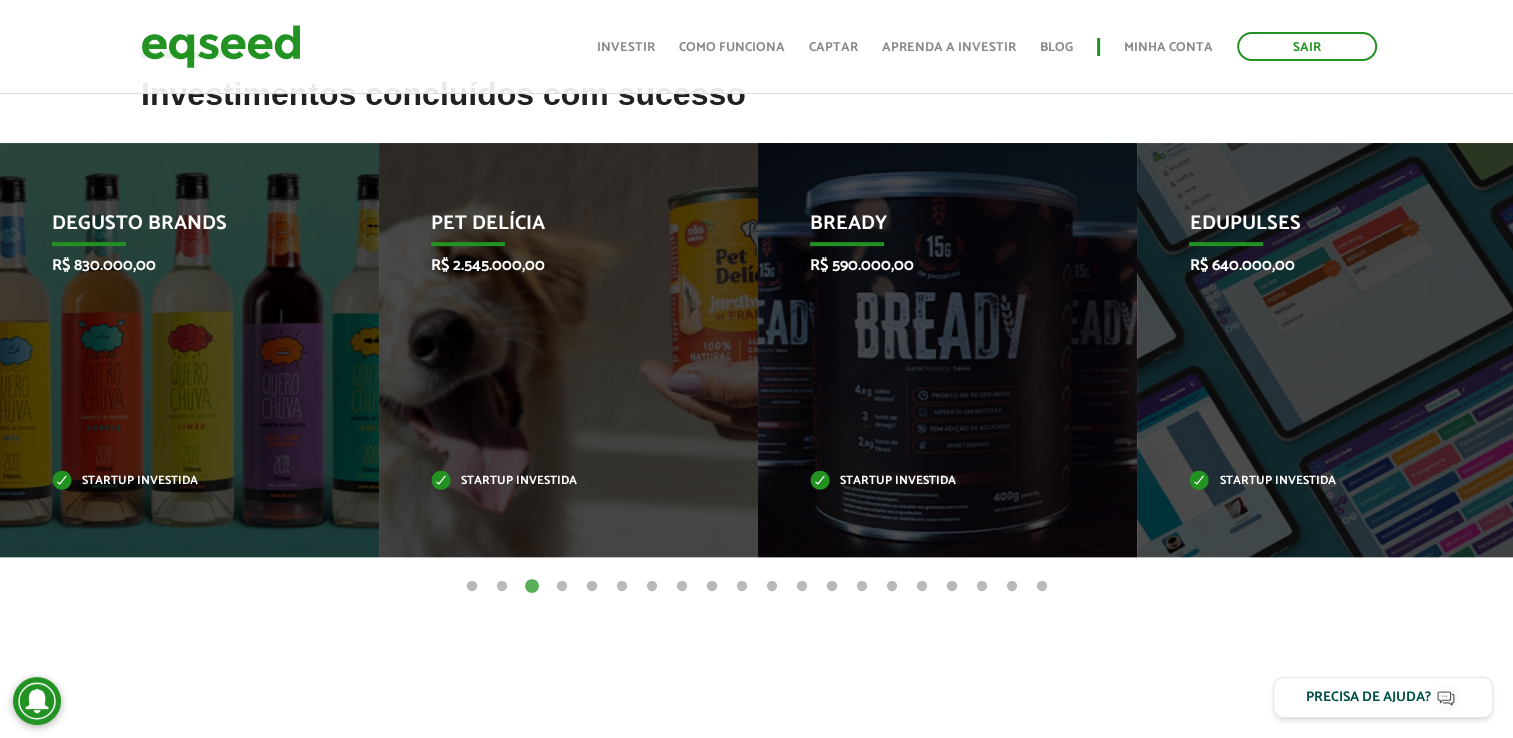 click on "4" at bounding box center (562, 587) 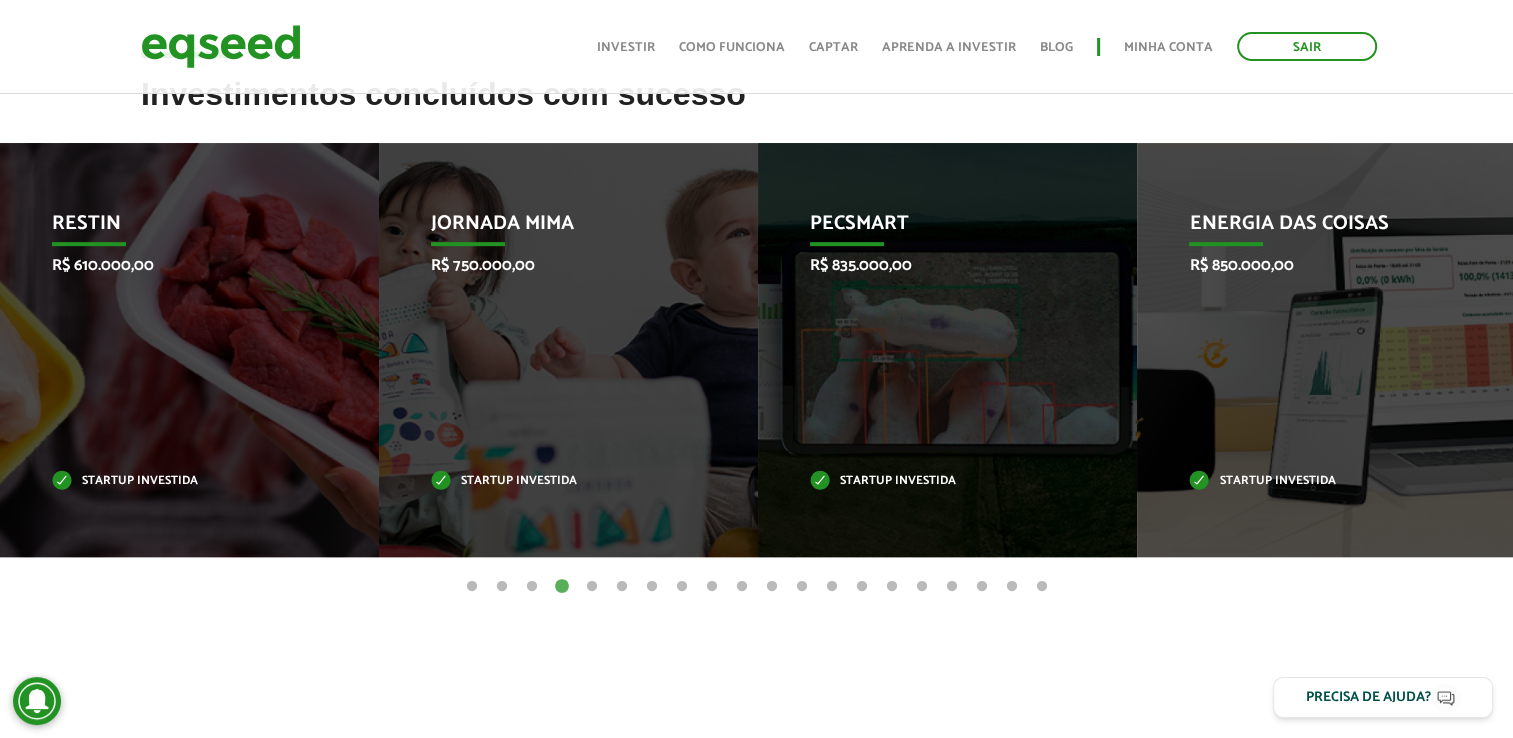 click on "5" at bounding box center [592, 587] 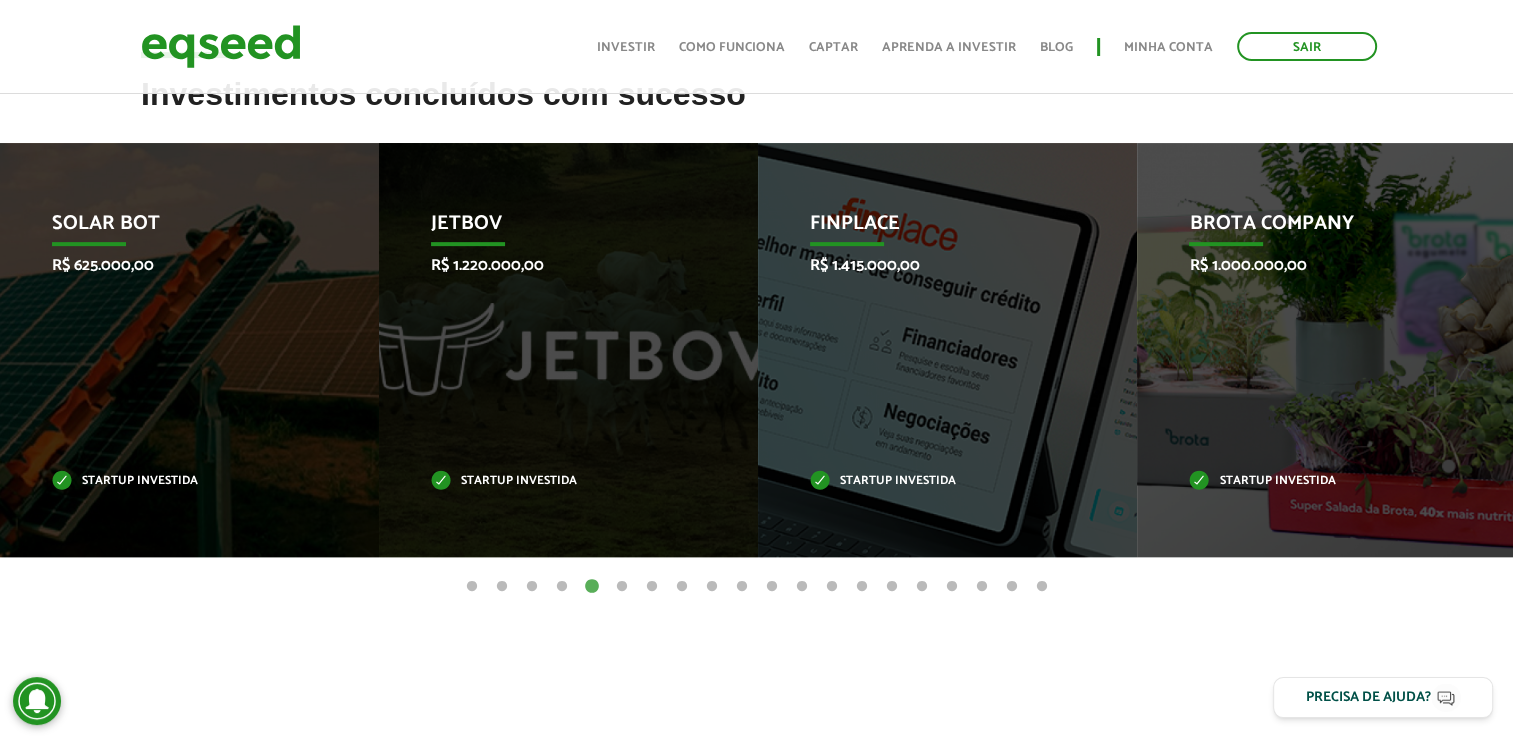 click on "4" at bounding box center [562, 587] 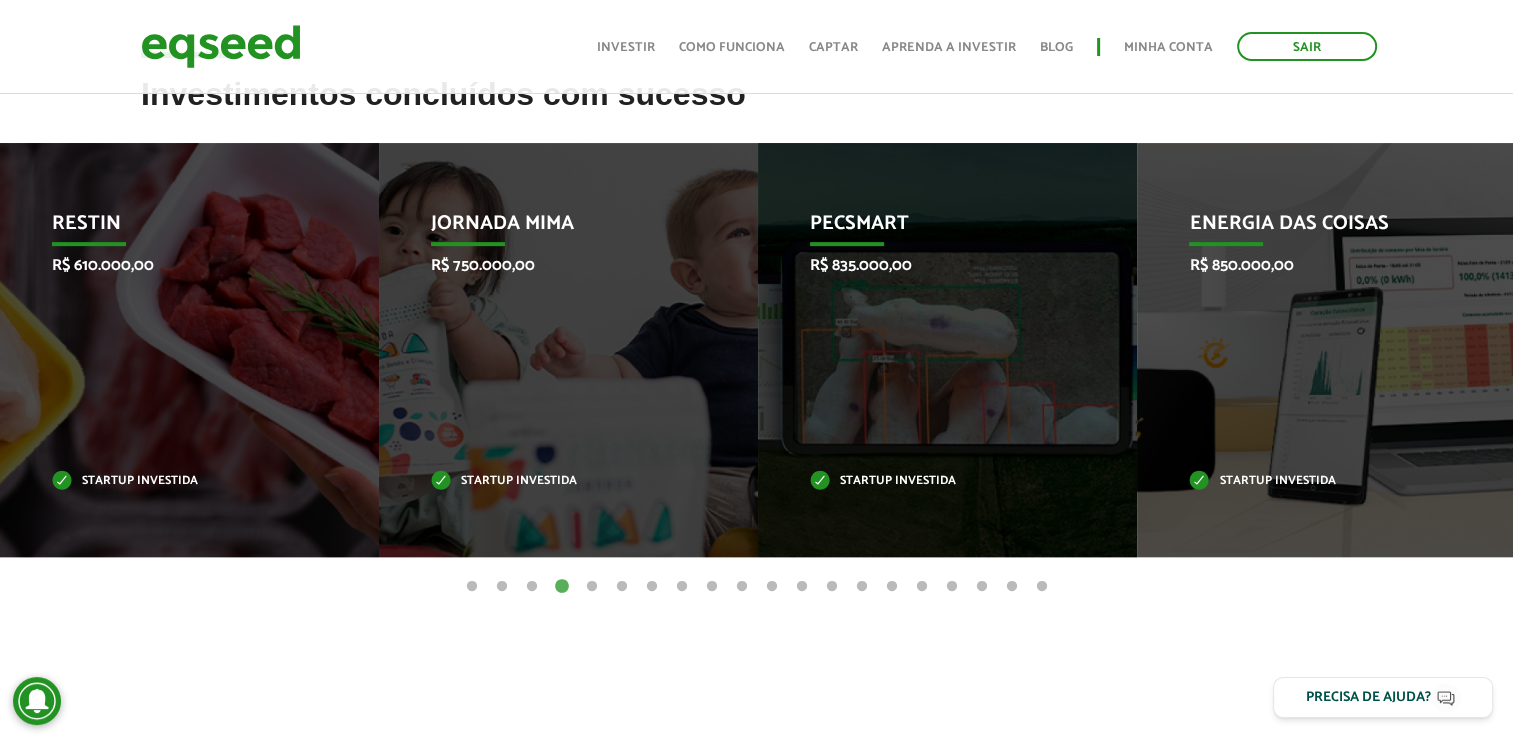 click on "5" at bounding box center (592, 587) 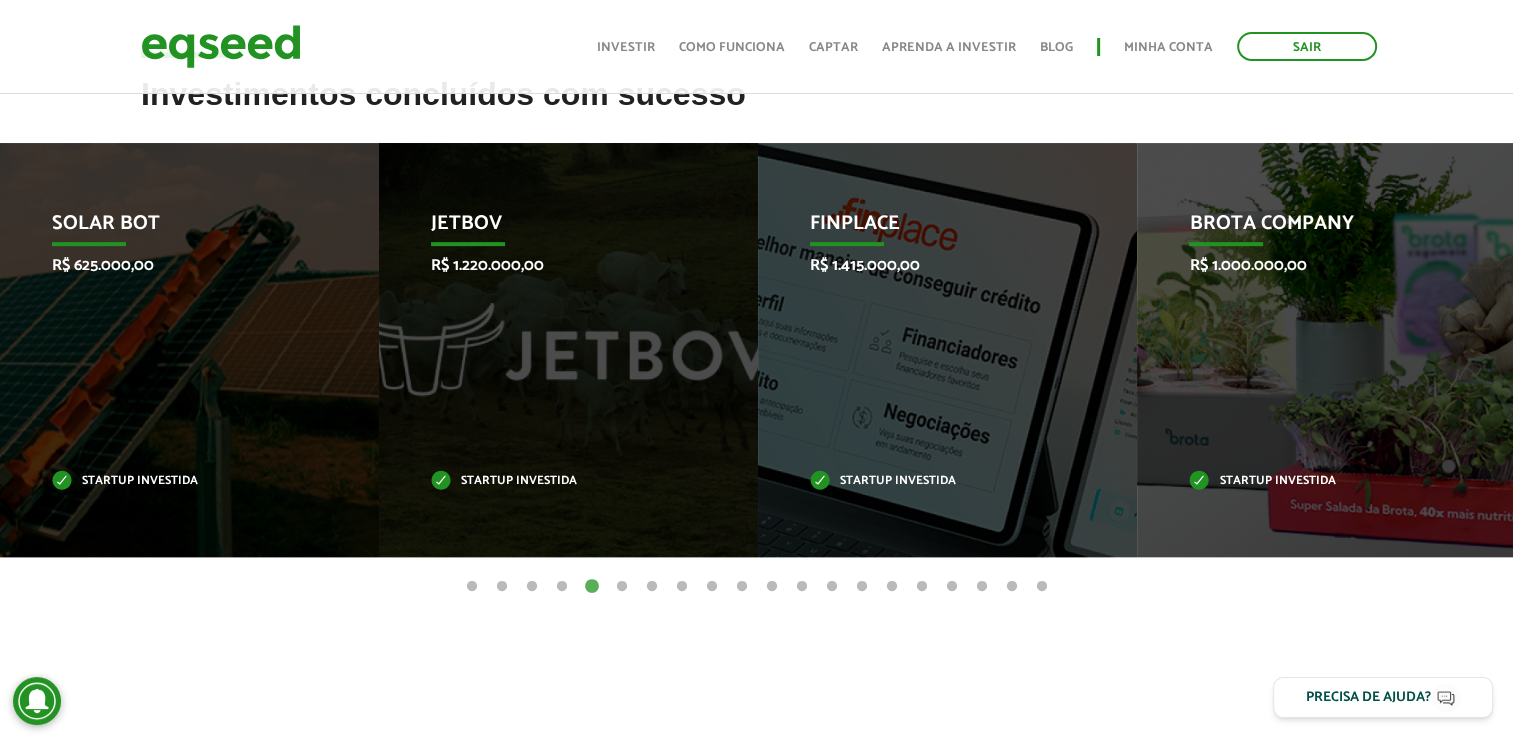 click on "6" at bounding box center (622, 587) 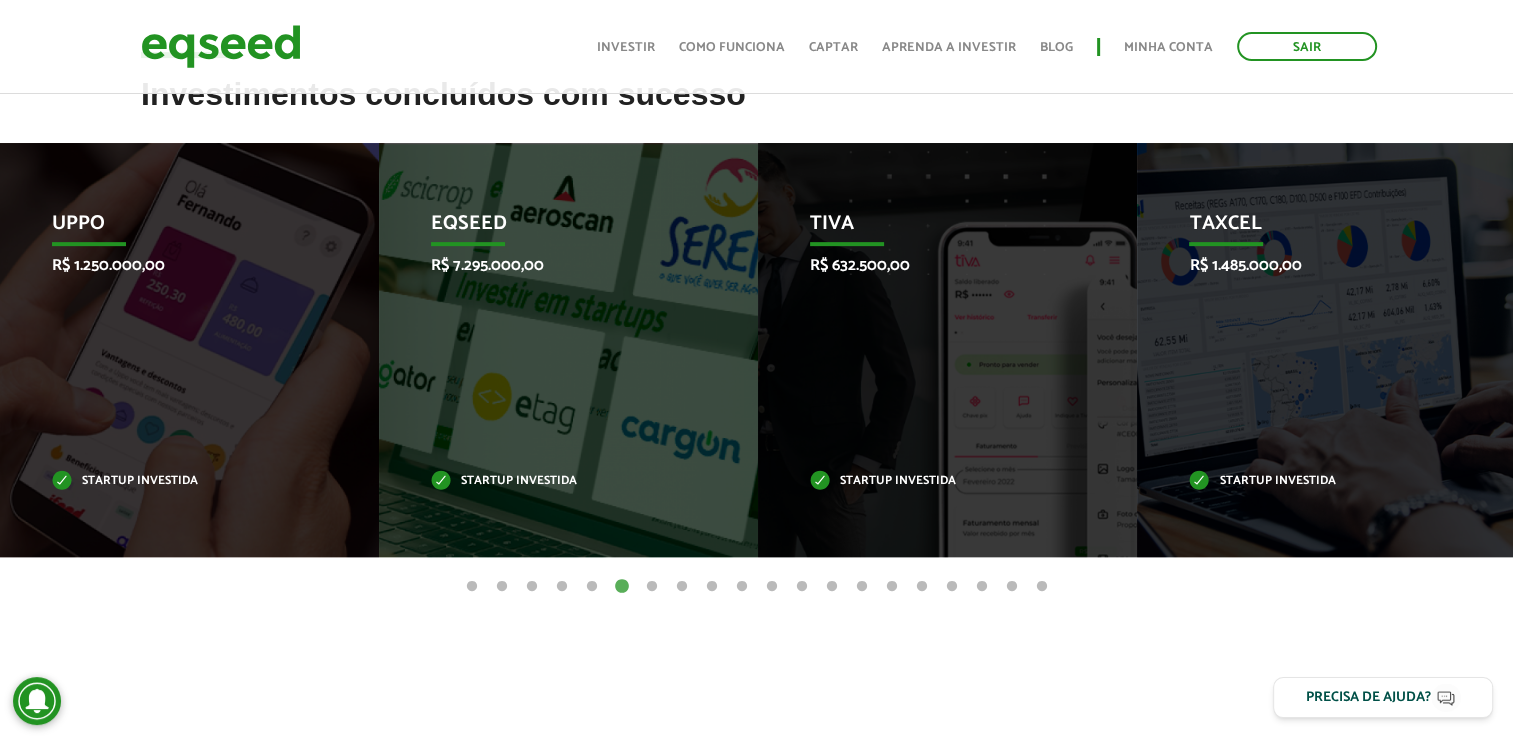 click on "7" at bounding box center [652, 587] 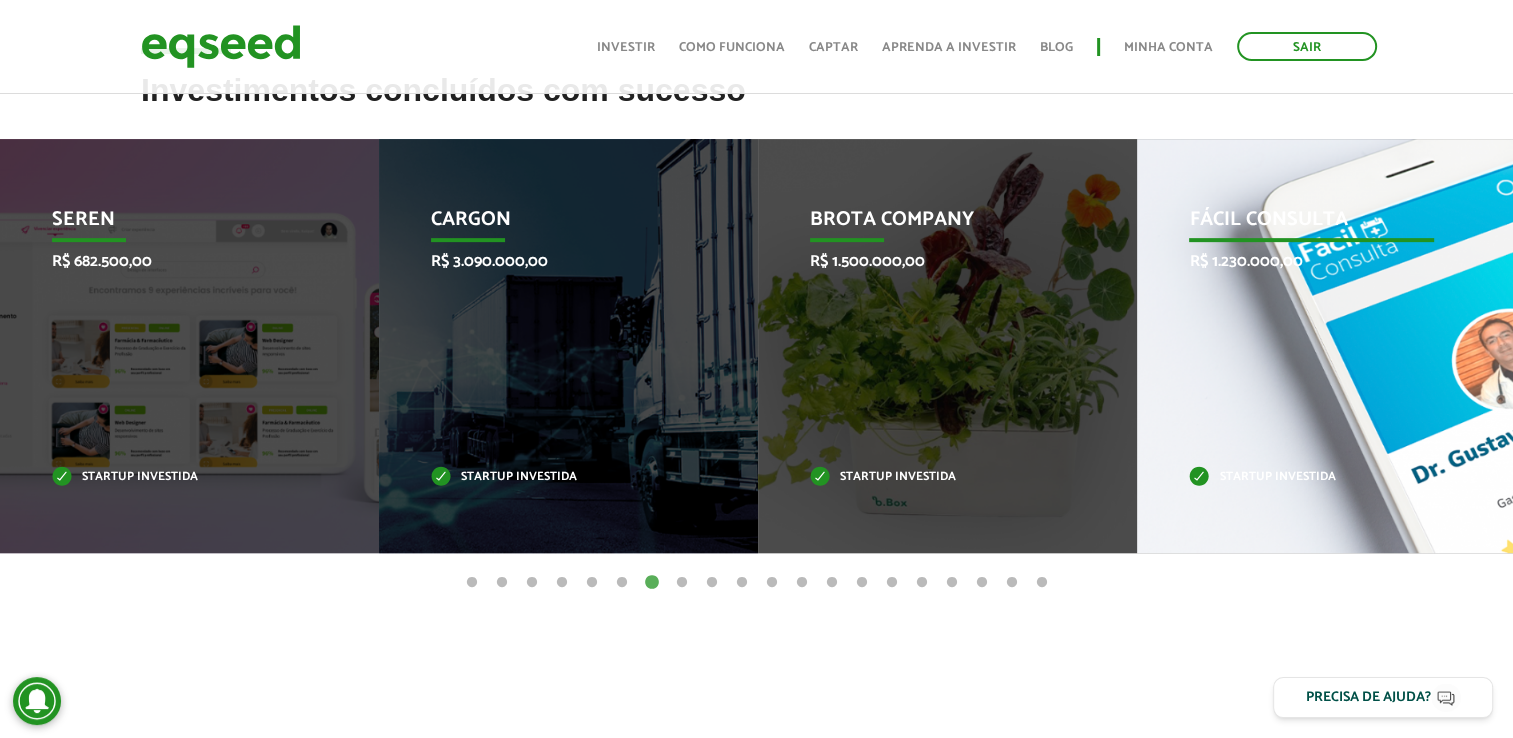 scroll, scrollTop: 800, scrollLeft: 0, axis: vertical 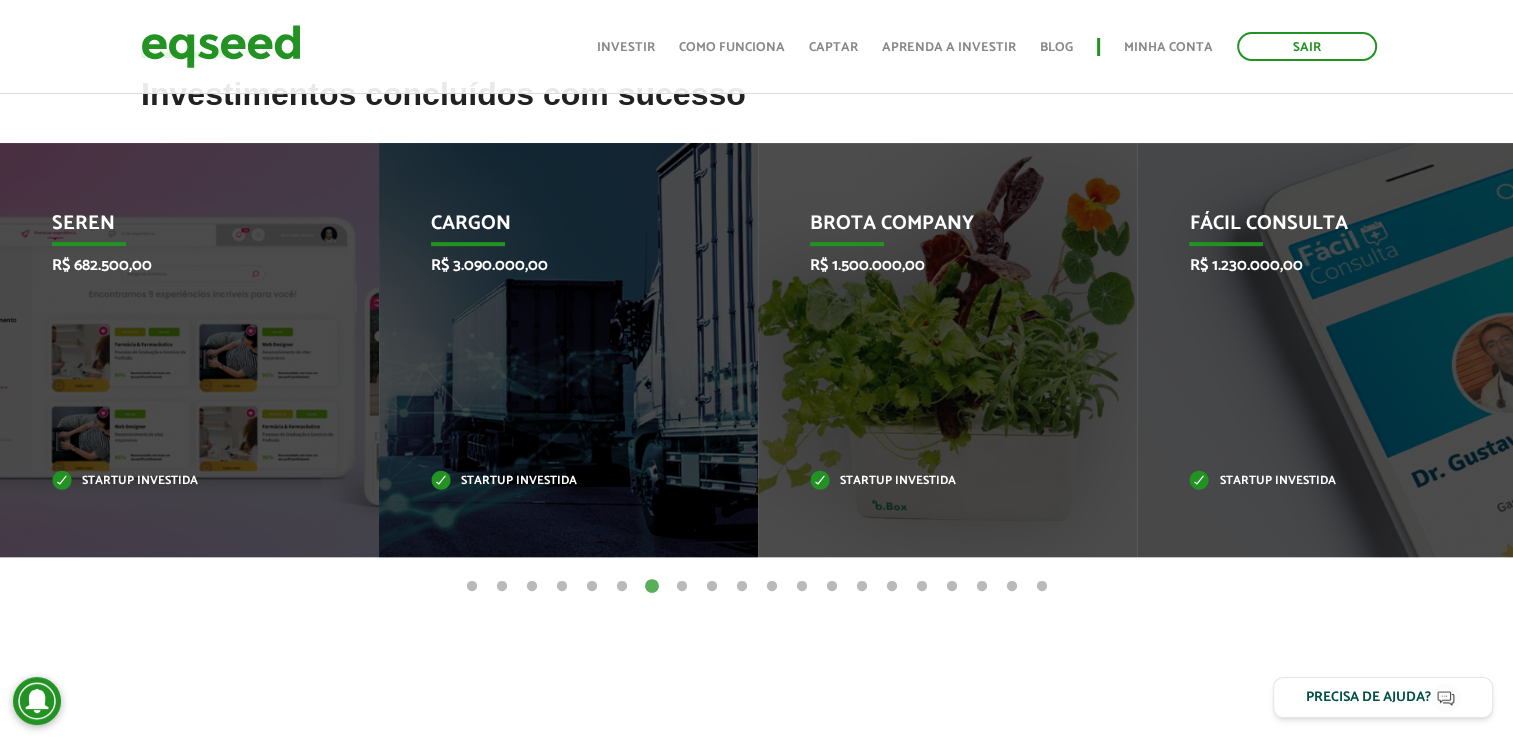 click on "20" at bounding box center (1042, 587) 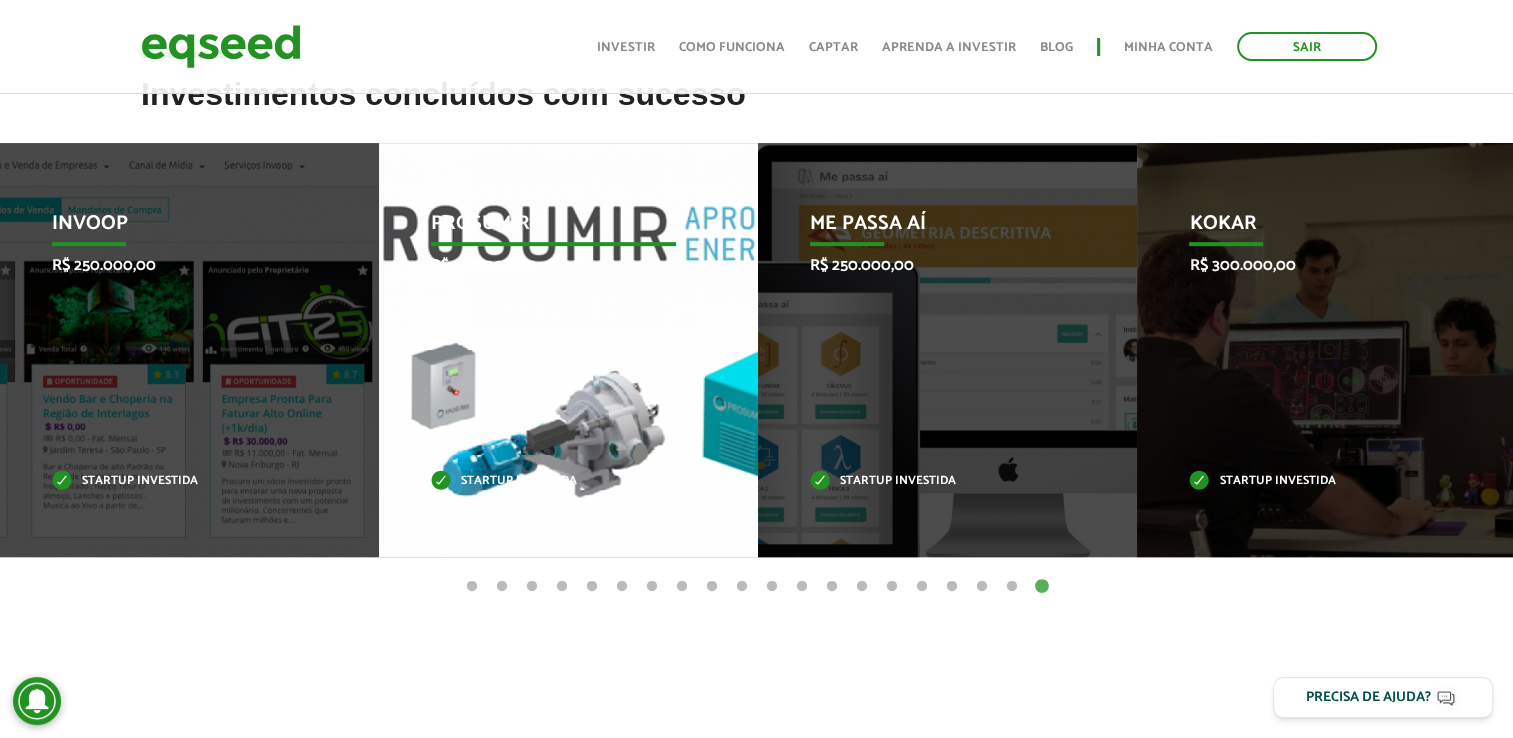 click on "Prosumir
R$ 300.000,00
Startup investida" at bounding box center (553, 350) 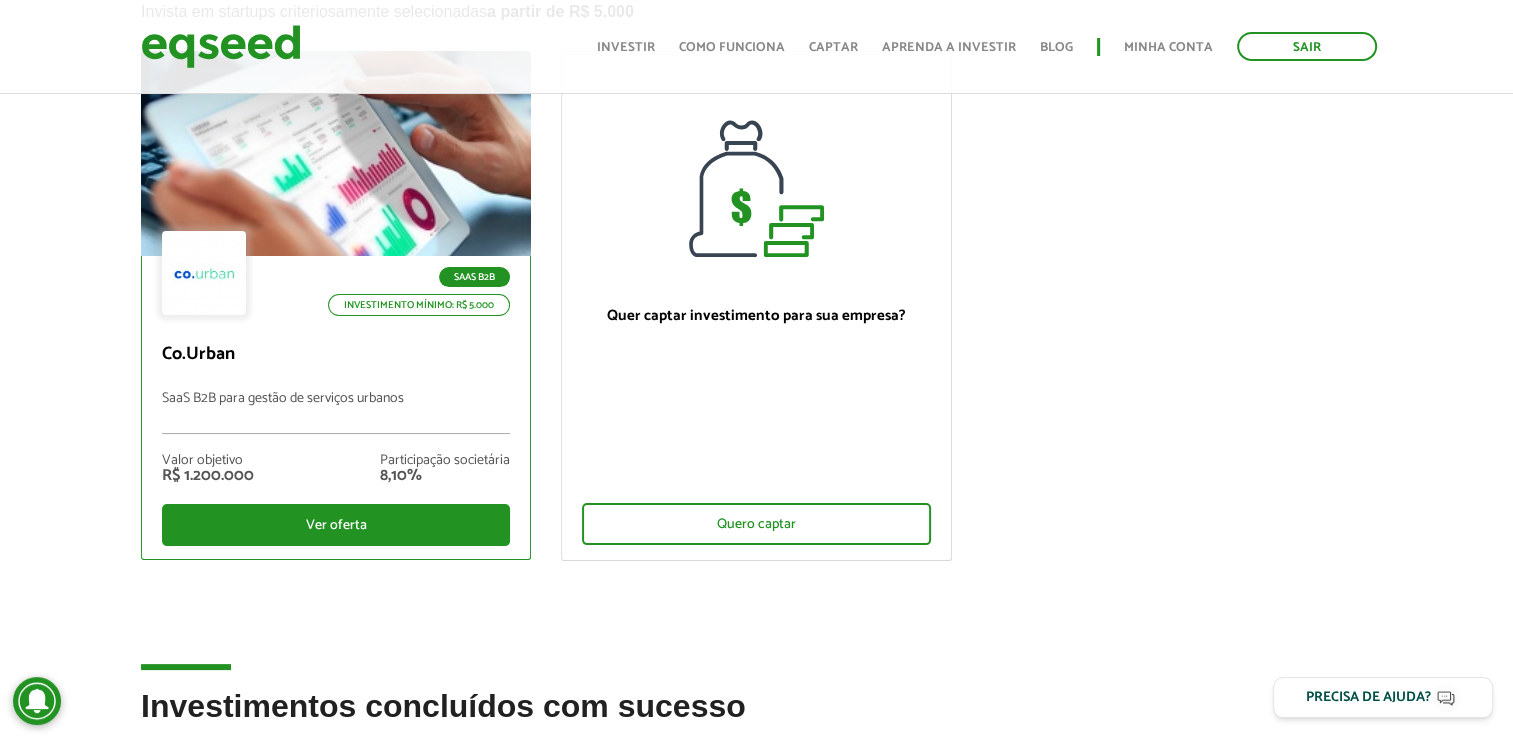 scroll, scrollTop: 200, scrollLeft: 0, axis: vertical 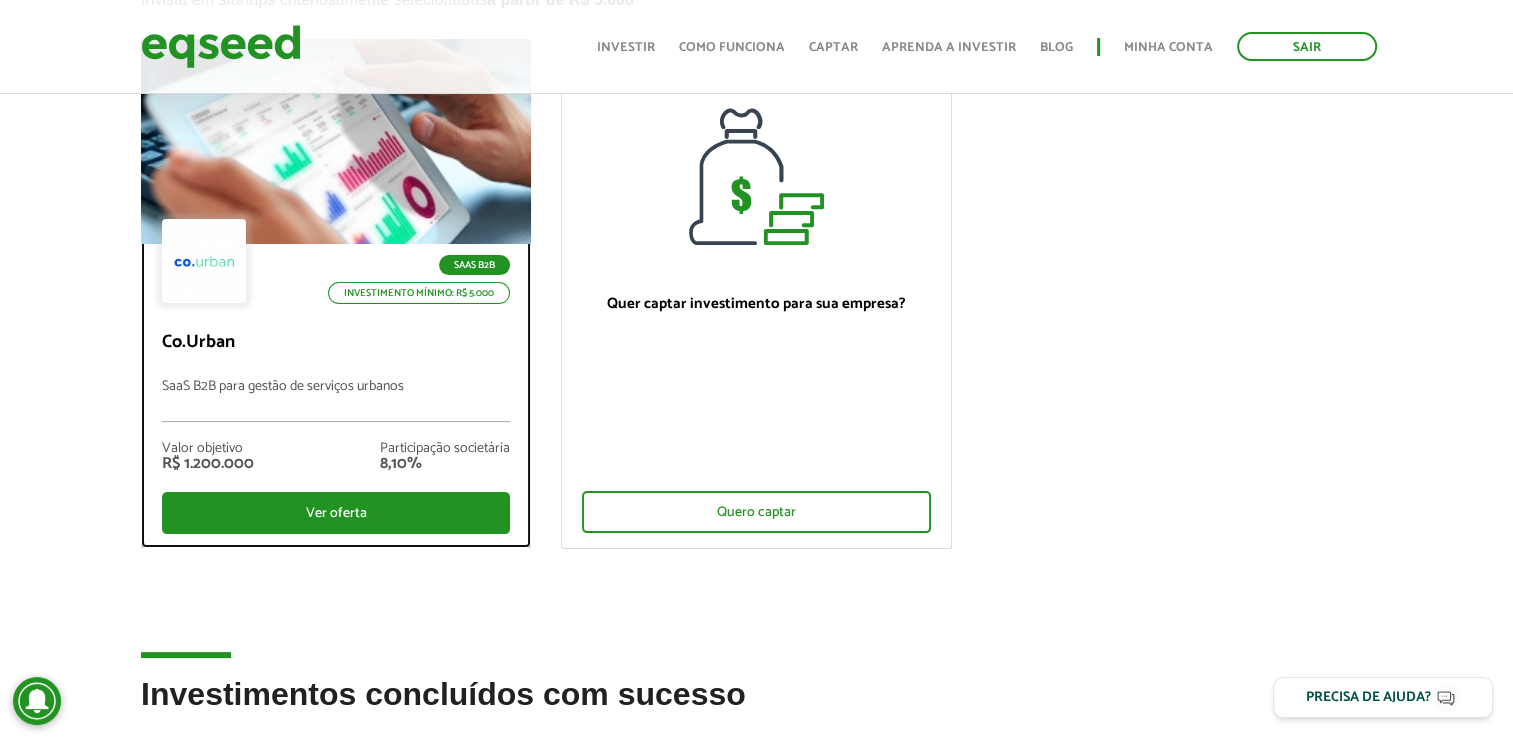 click on "SaaS B2B para gestão de serviços urbanos" at bounding box center (336, 400) 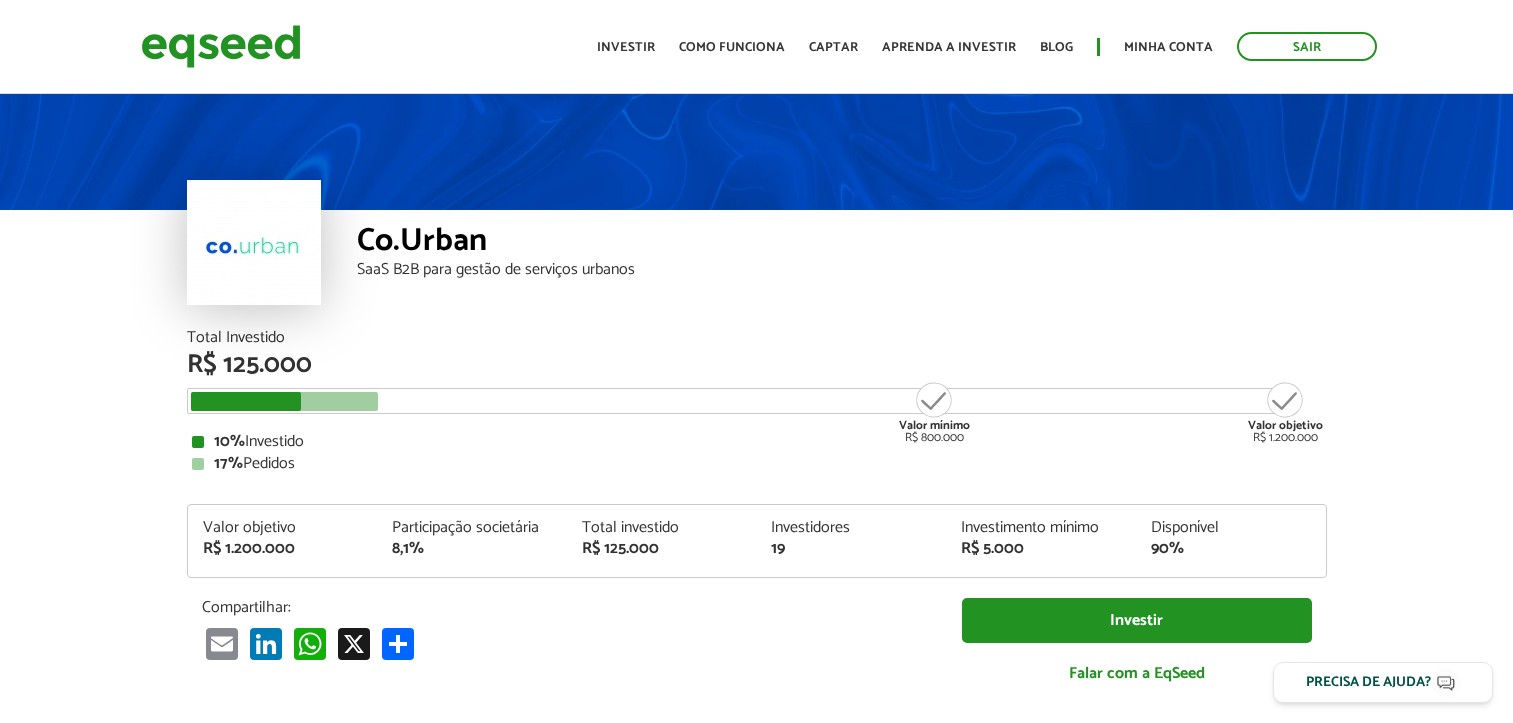 scroll, scrollTop: 0, scrollLeft: 0, axis: both 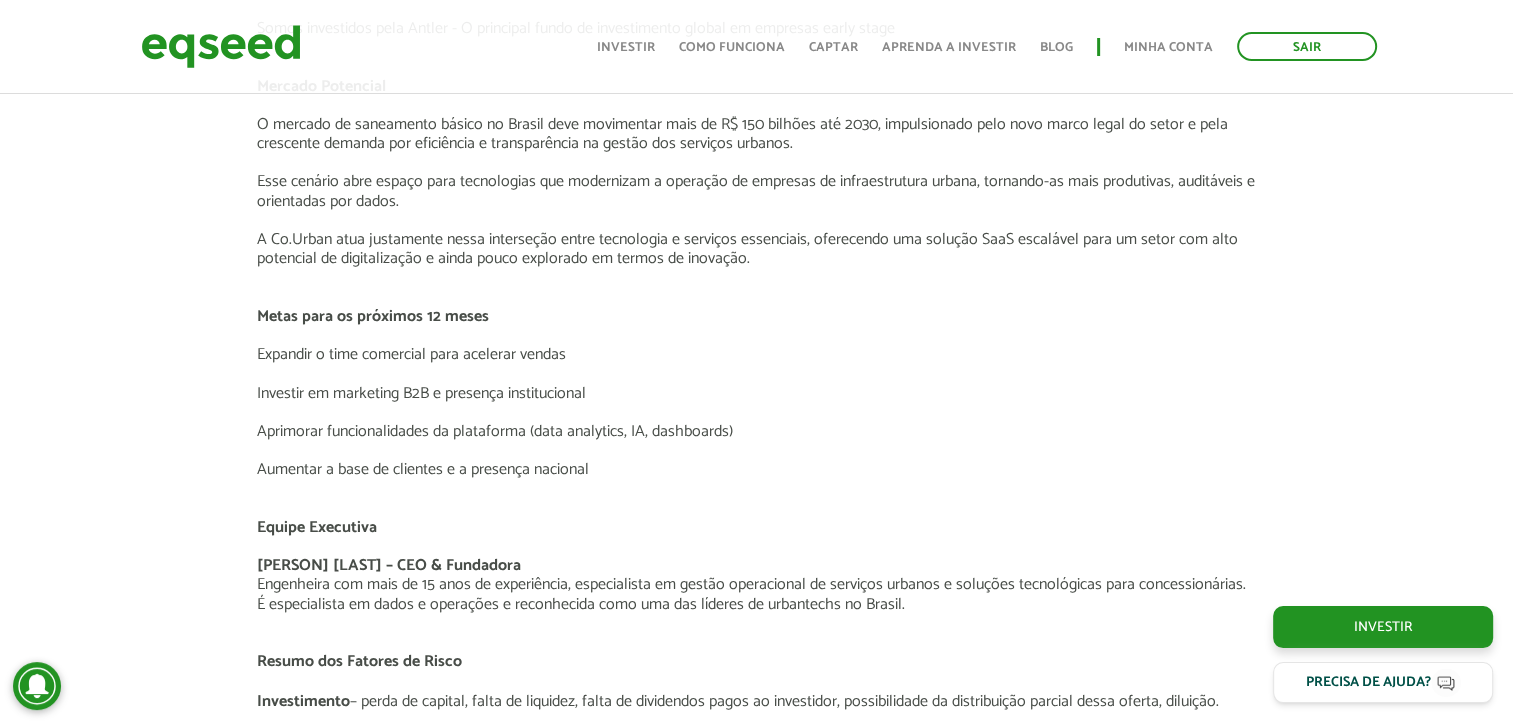 drag, startPoint x: 772, startPoint y: 342, endPoint x: 572, endPoint y: 341, distance: 200.0025 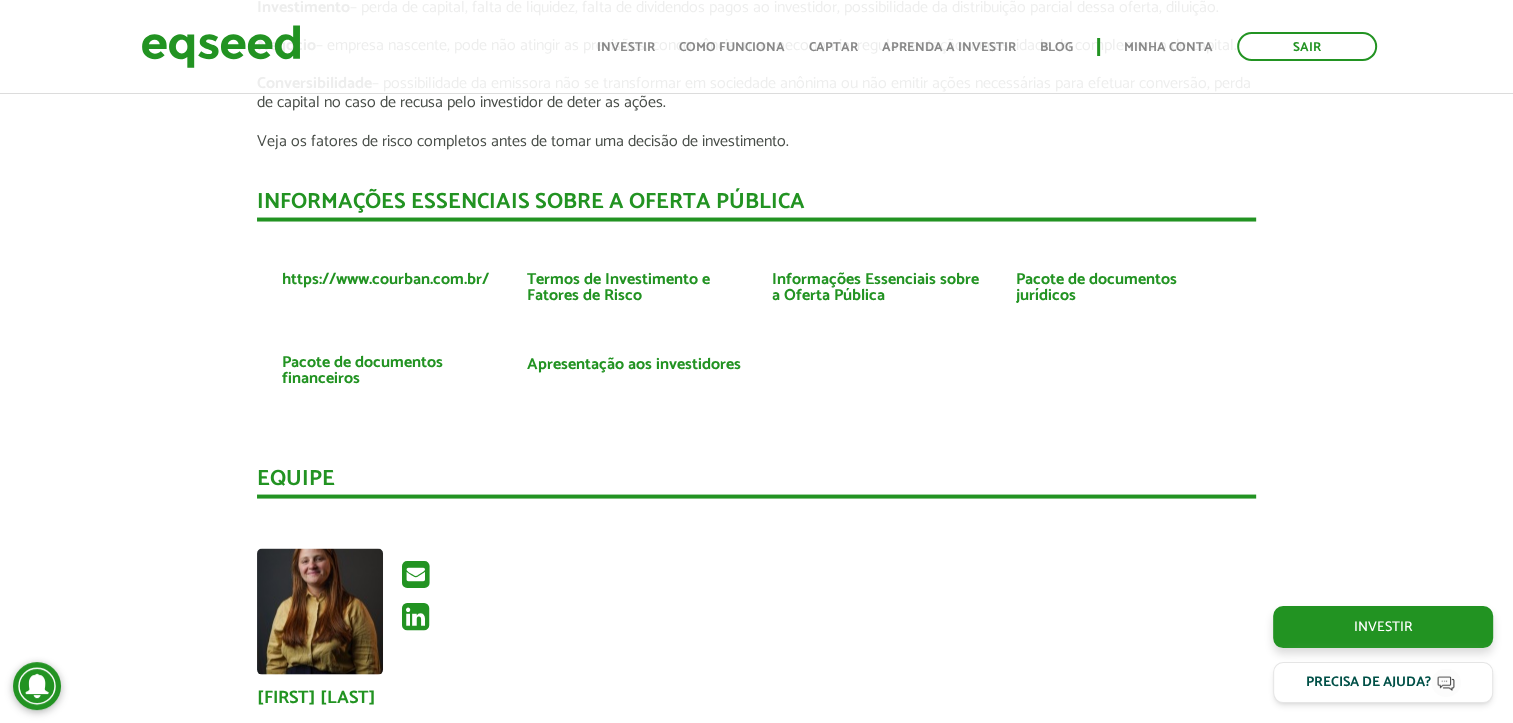 scroll, scrollTop: 3800, scrollLeft: 0, axis: vertical 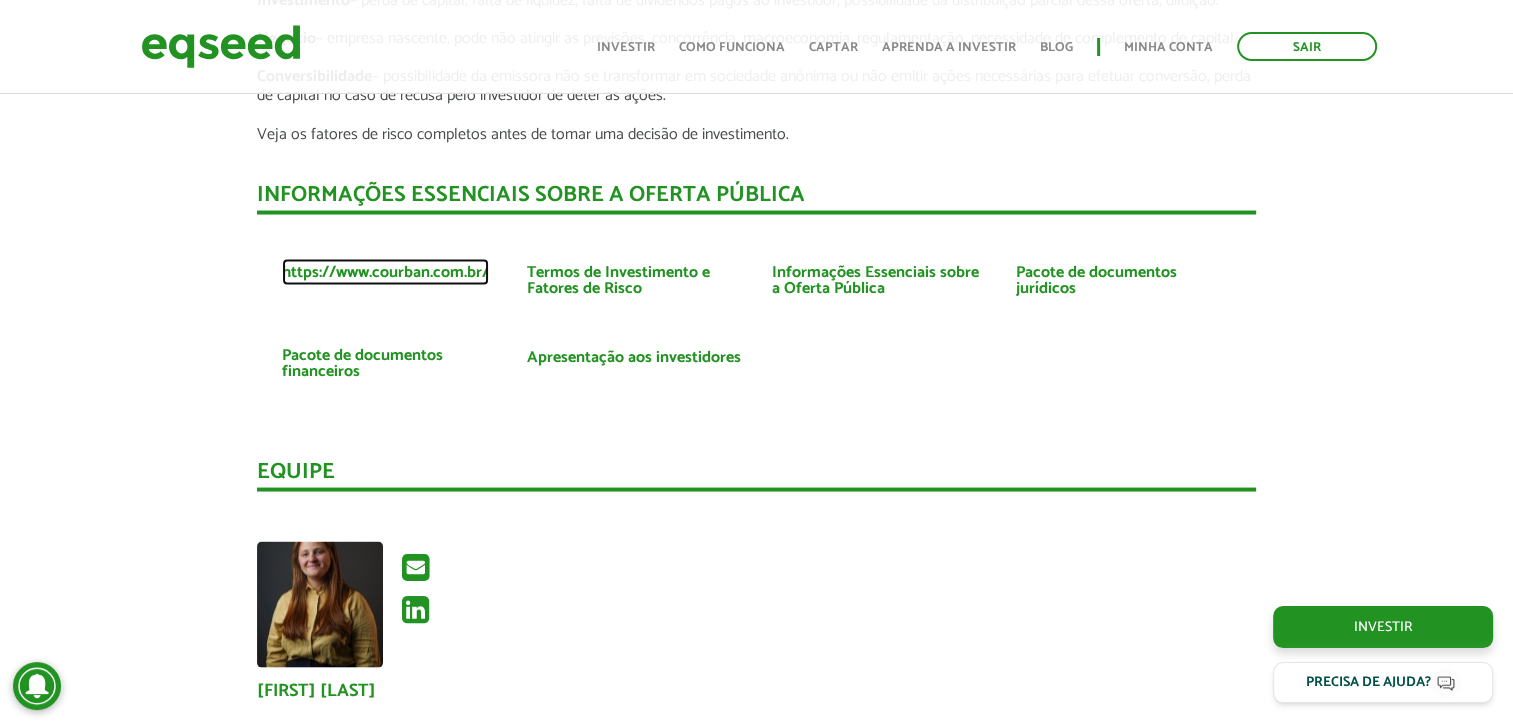 click on "https://www.courban.com.br/" at bounding box center [385, 273] 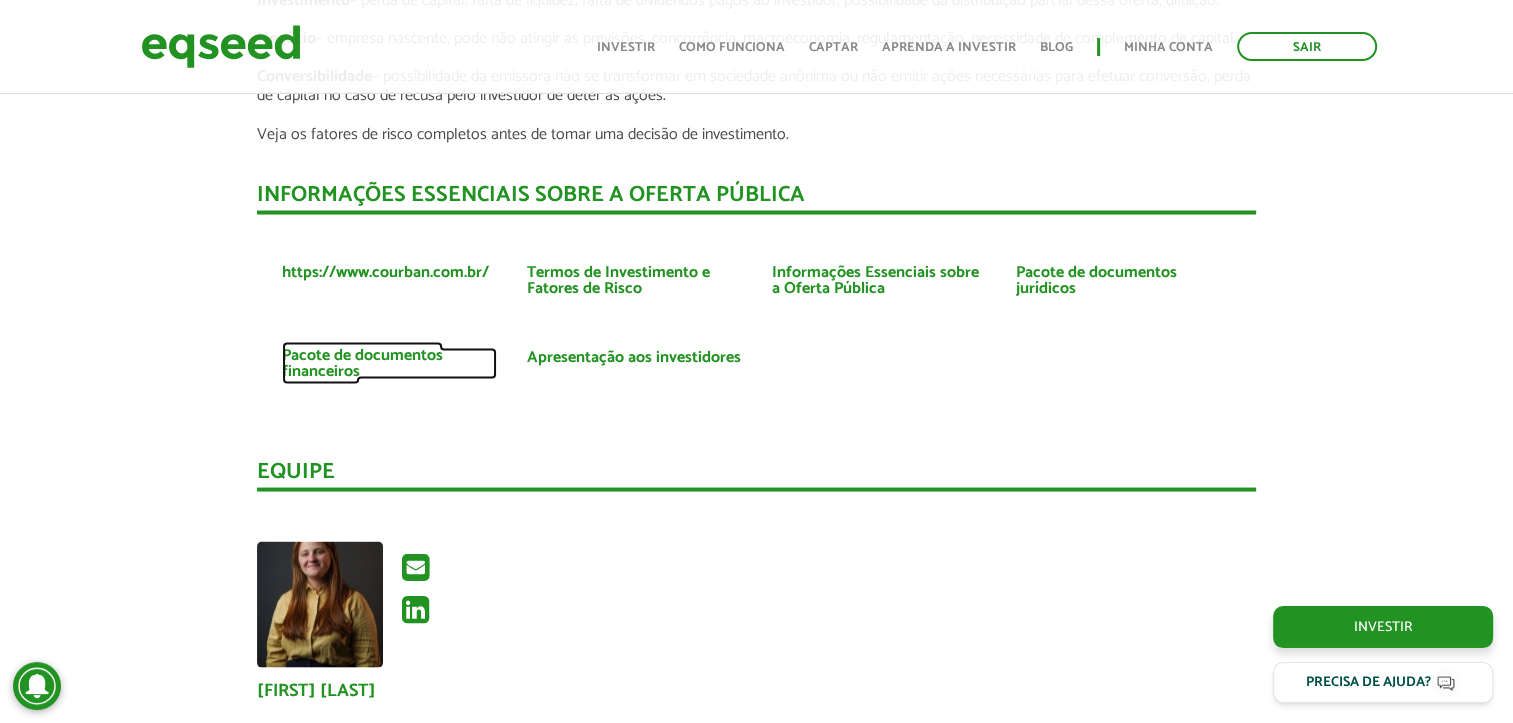 click on "Pacote de documentos financeiros" at bounding box center [389, 364] 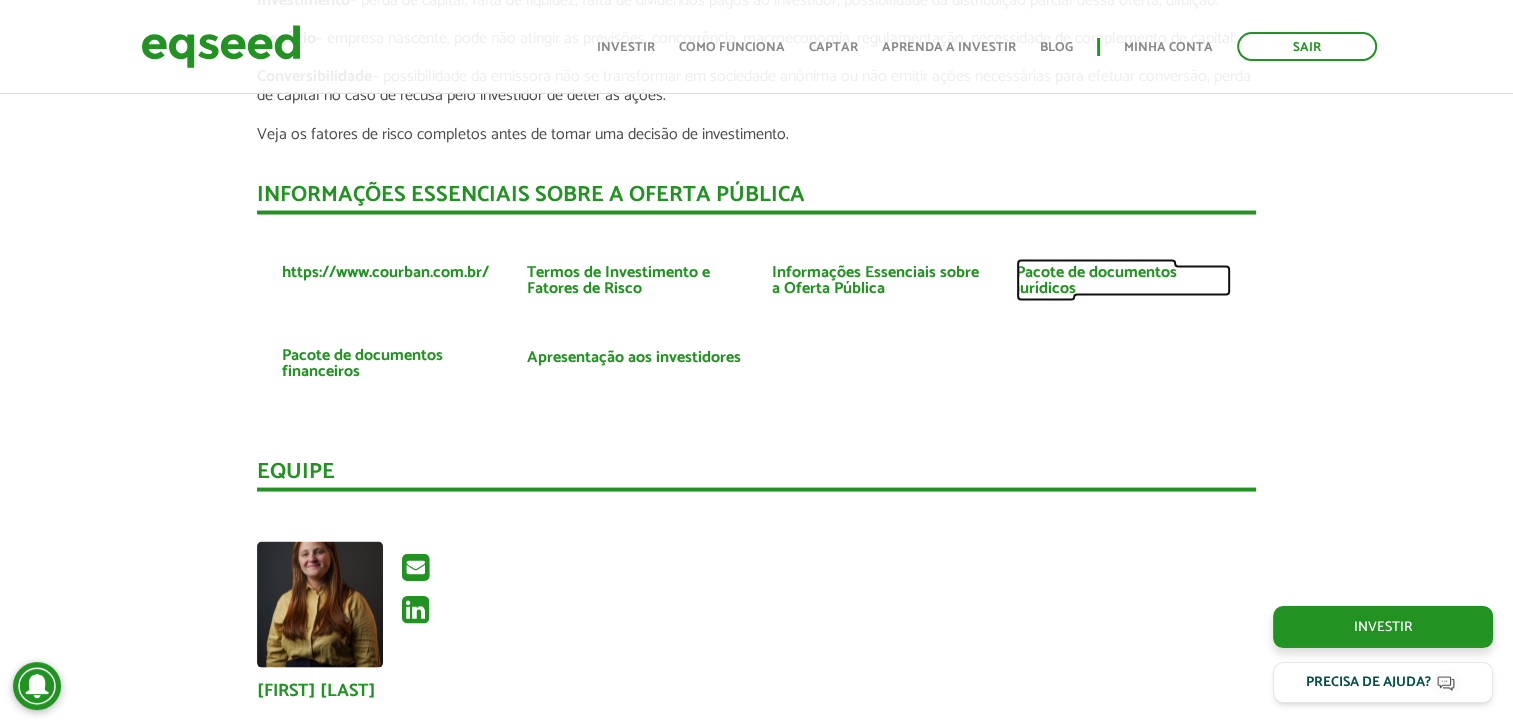 click on "Pacote de documentos jurídicos" at bounding box center [1123, 281] 